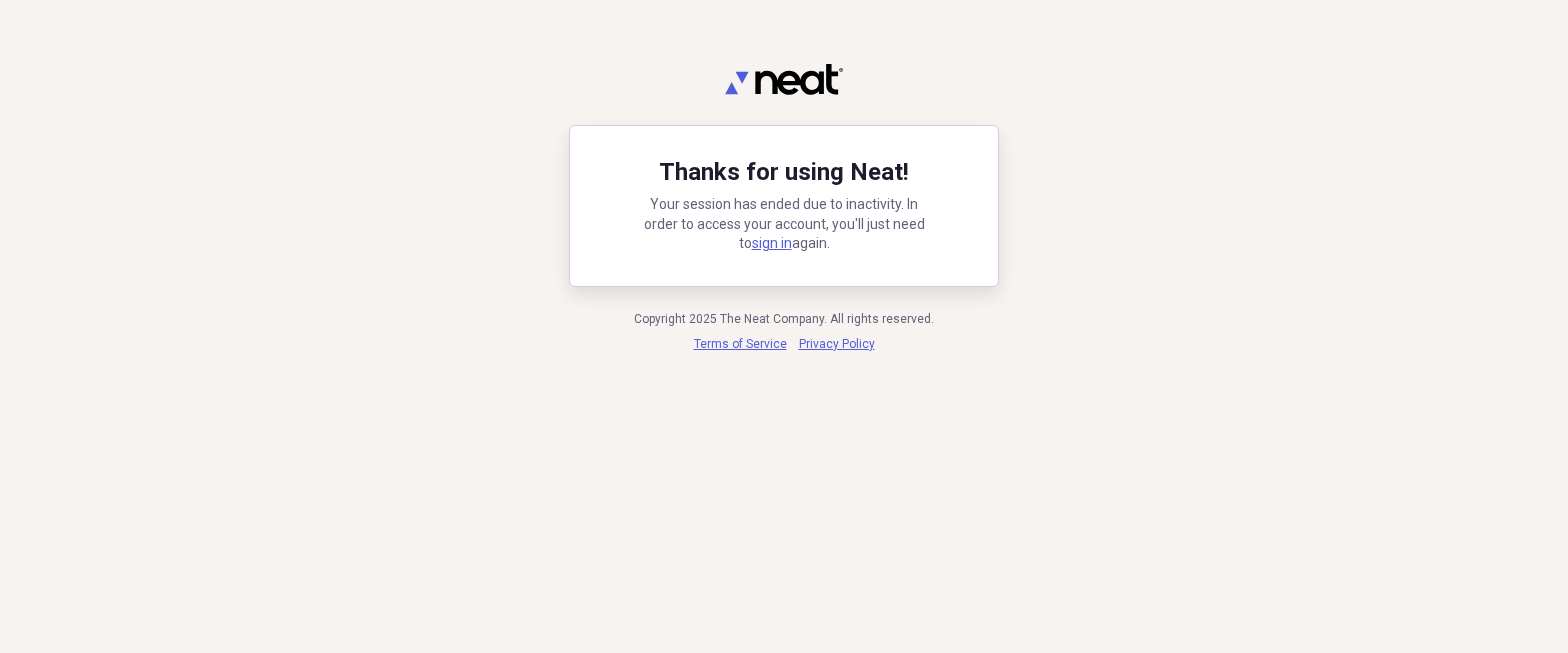 scroll, scrollTop: 0, scrollLeft: 0, axis: both 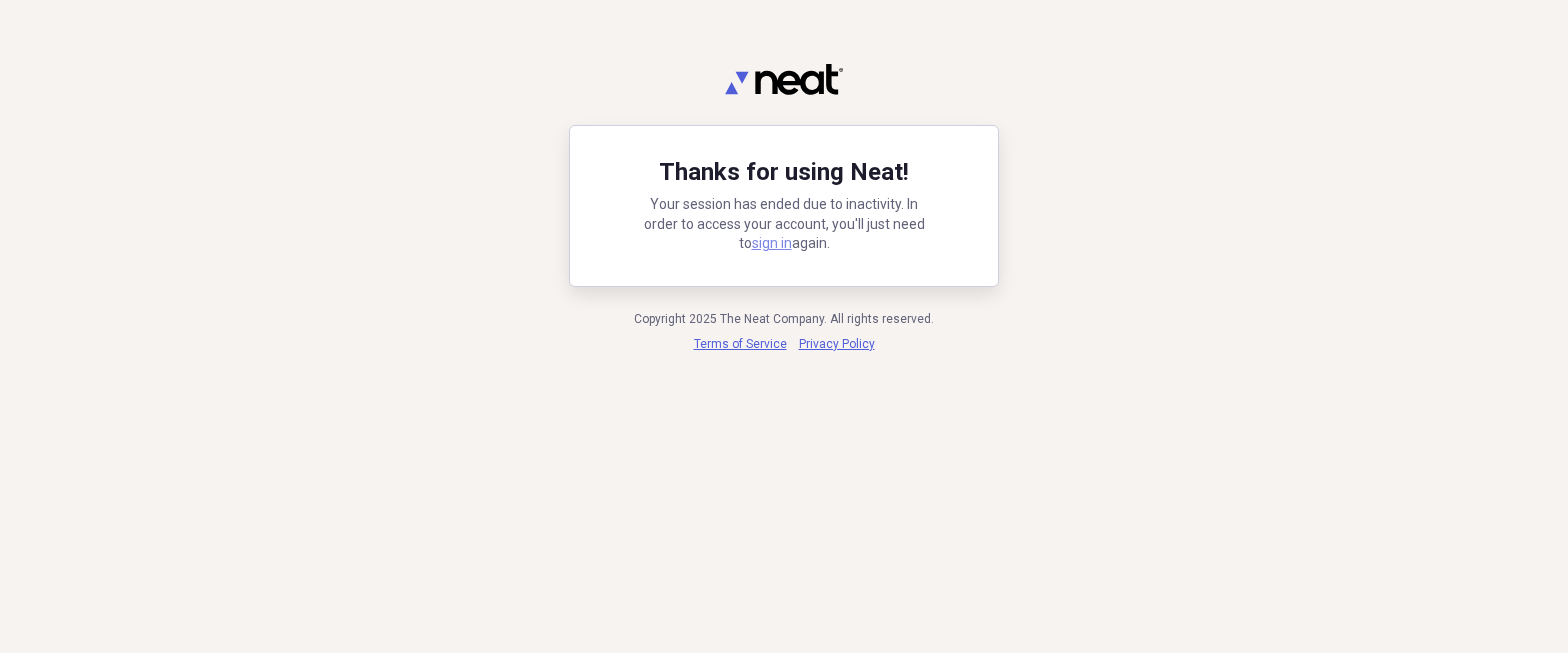 click on "sign in" at bounding box center (772, 243) 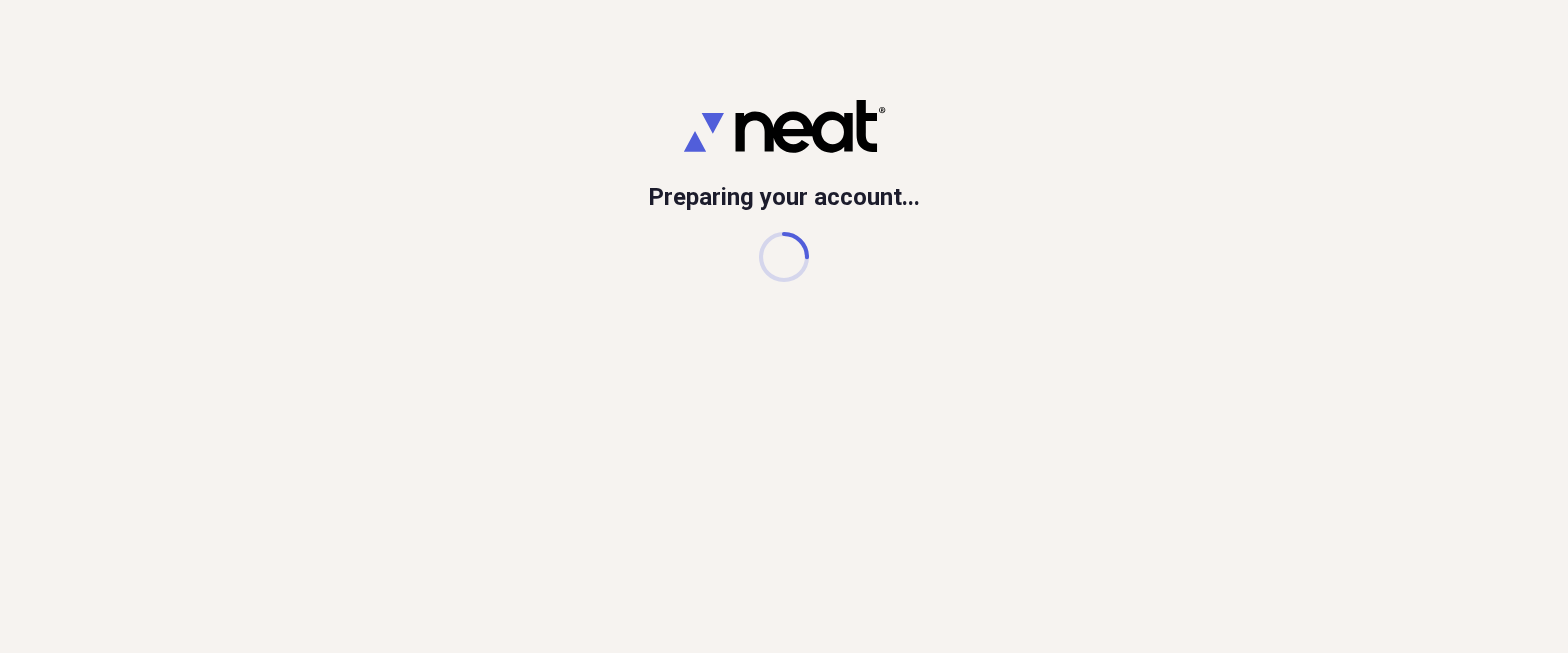 scroll, scrollTop: 0, scrollLeft: 0, axis: both 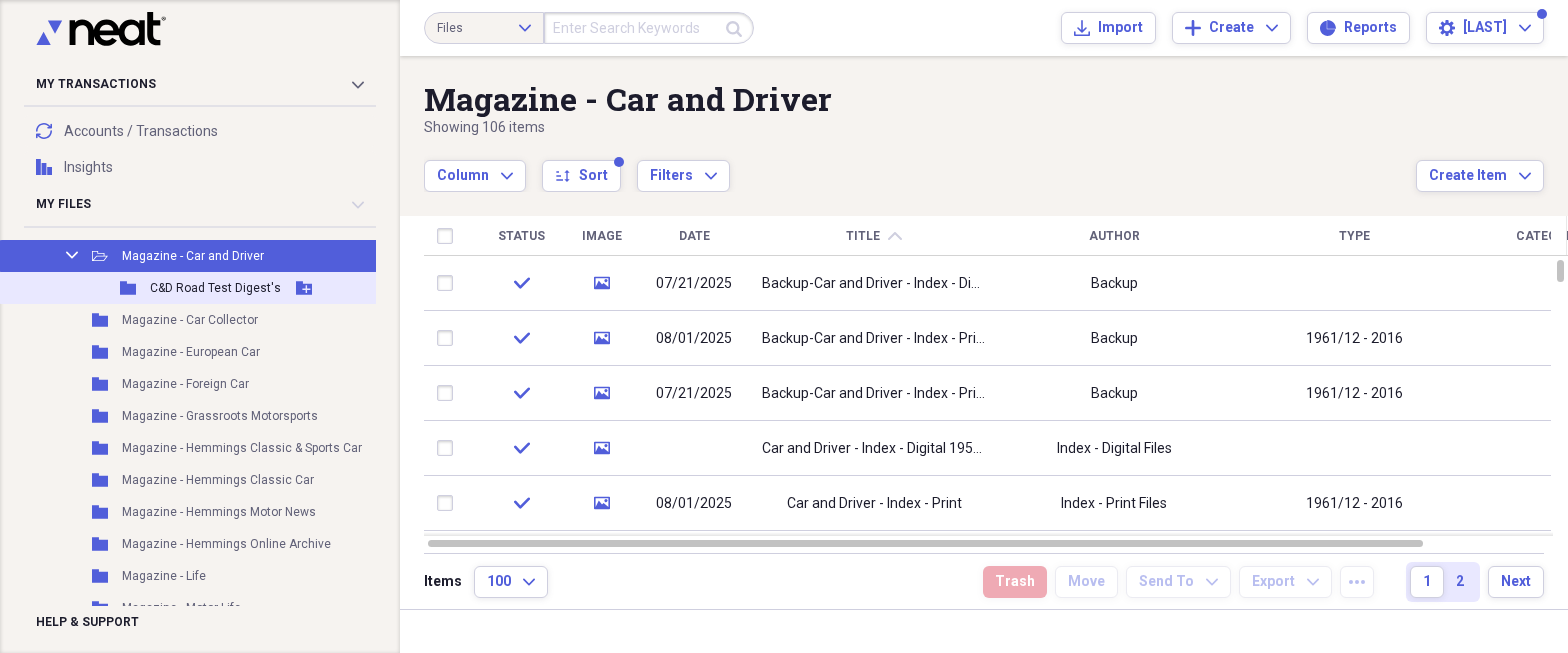 click on "C&D Road Test Digest's" at bounding box center [215, 288] 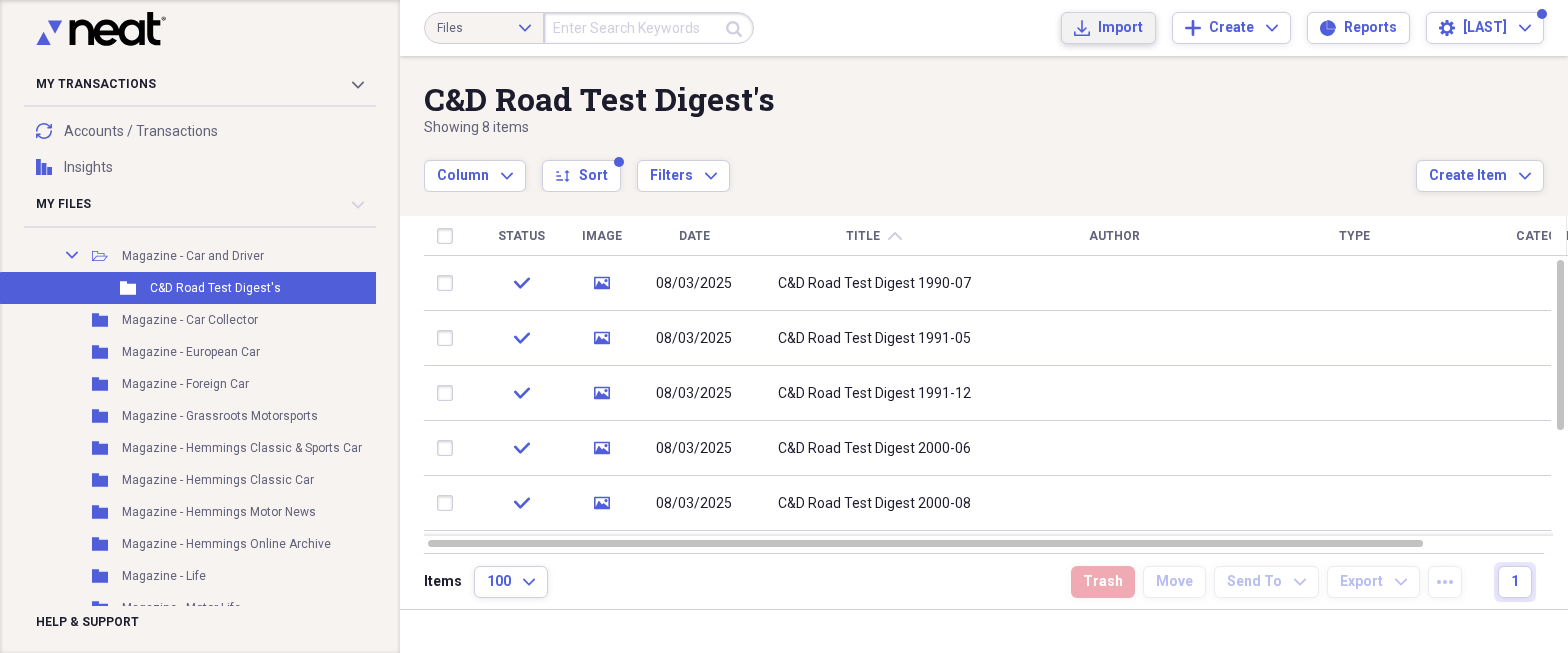 click on "Import" at bounding box center [1120, 28] 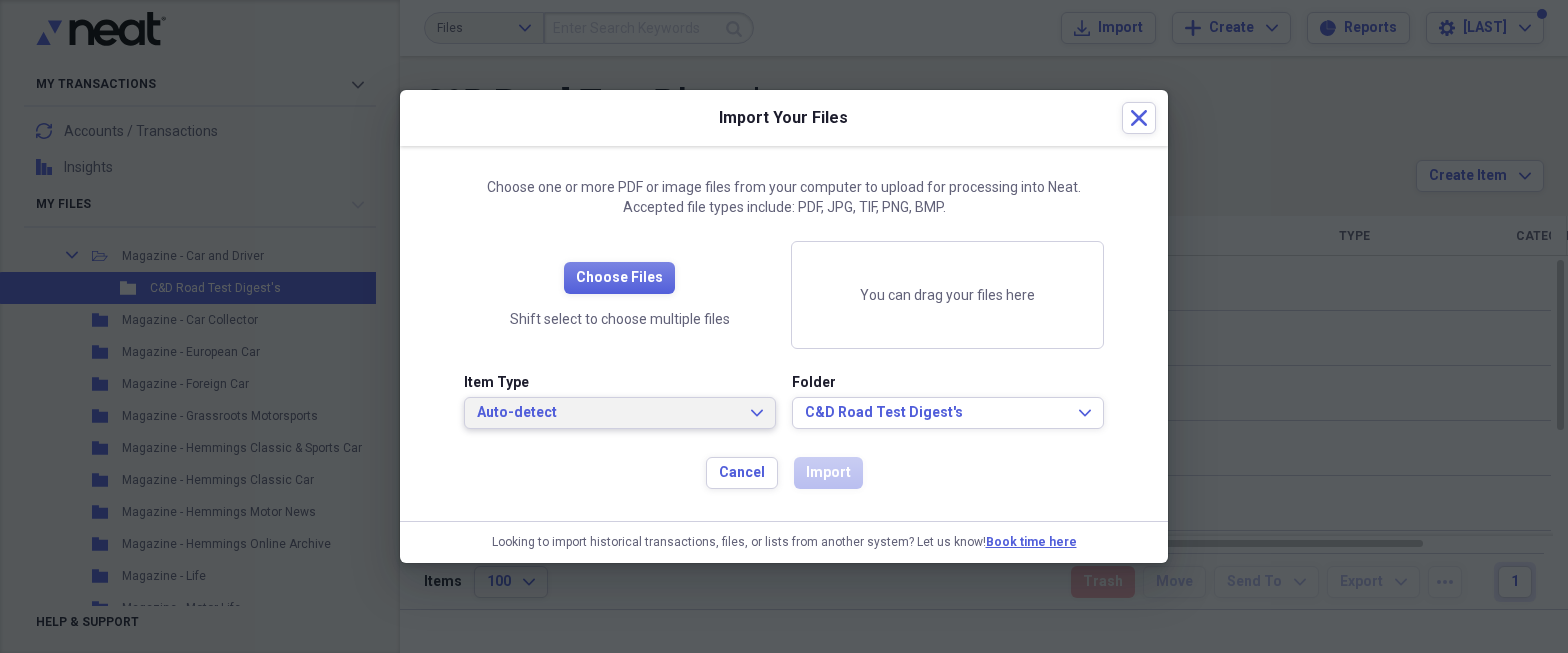 click on "Expand" 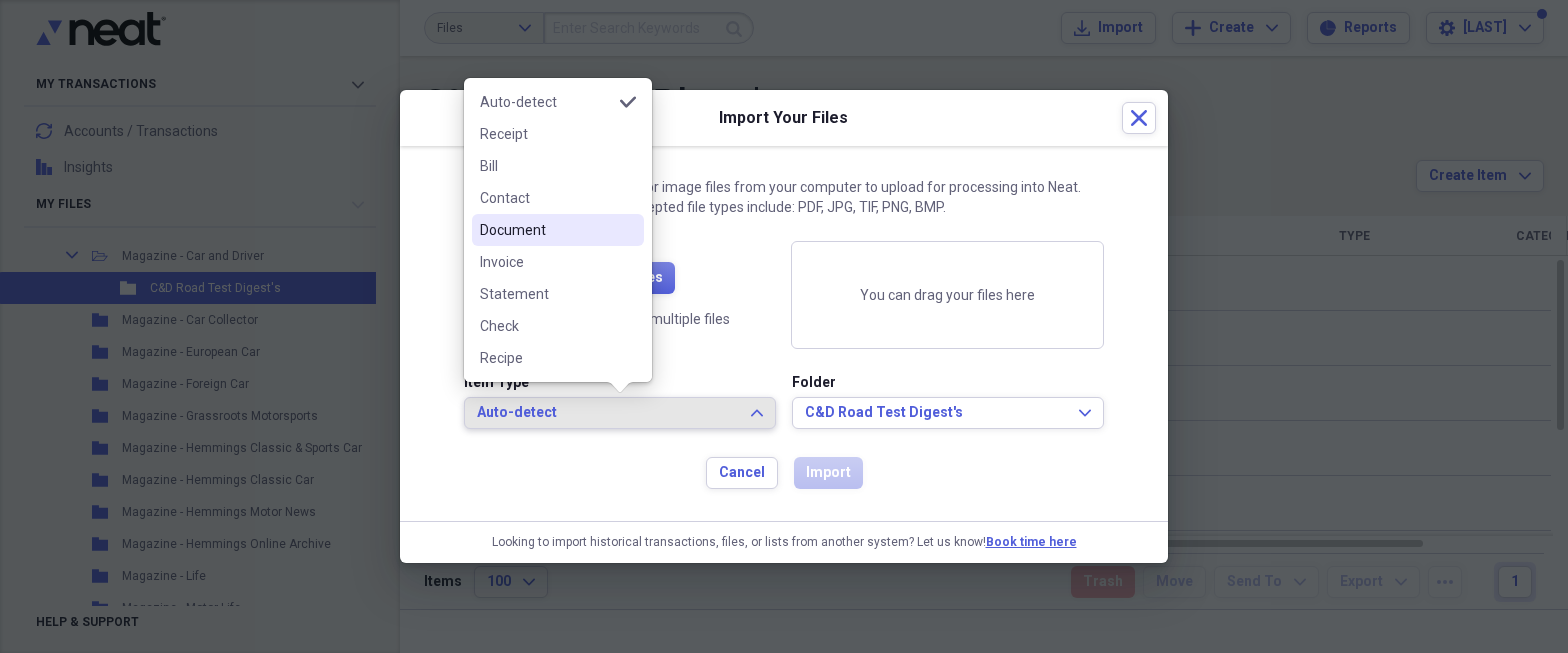 click on "Document" at bounding box center (546, 230) 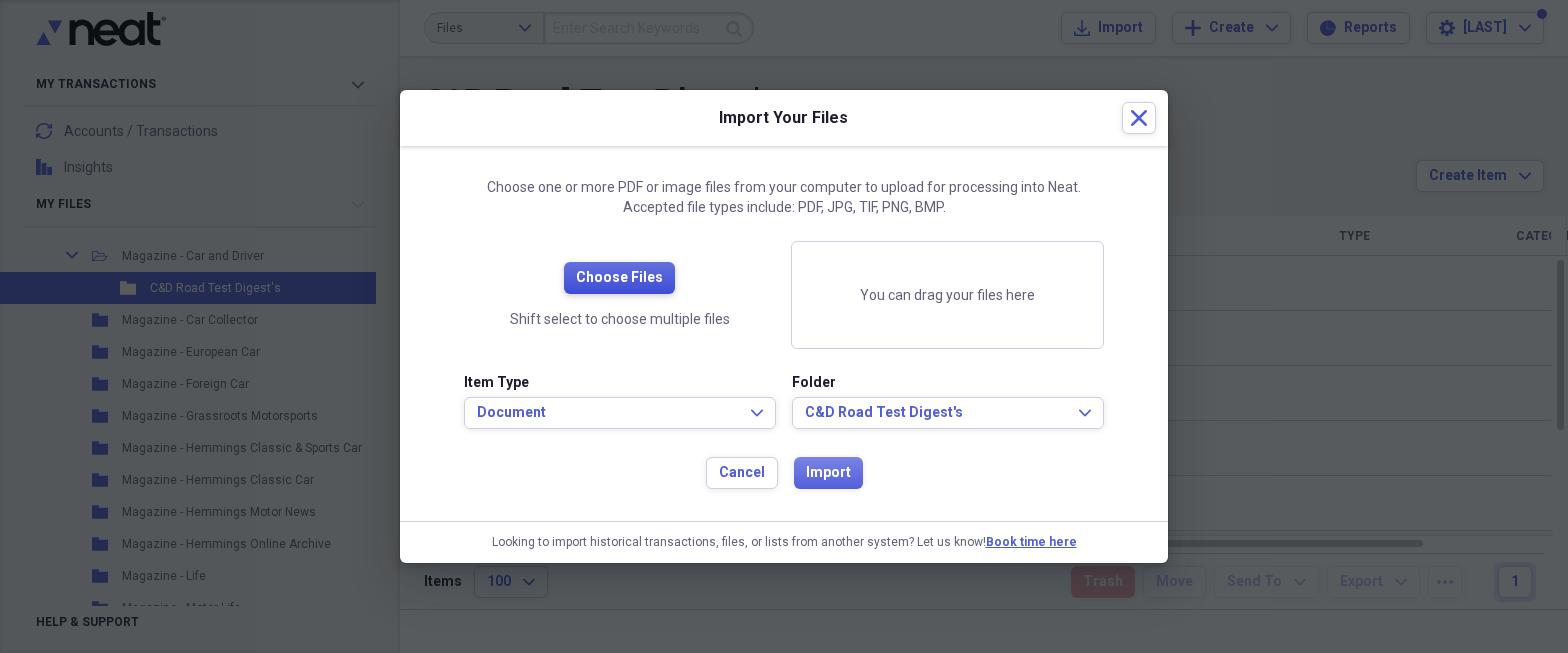 click on "Choose Files" at bounding box center [619, 278] 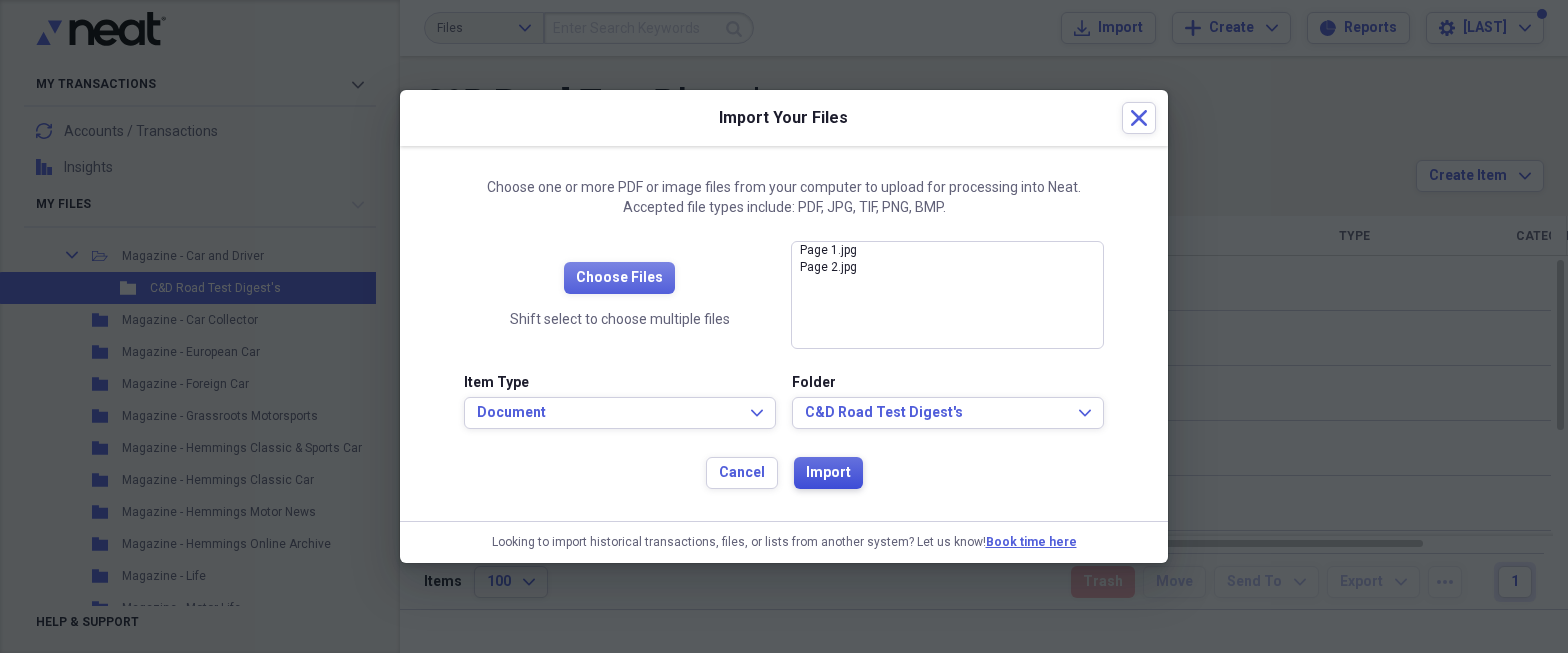 click on "Import" at bounding box center (828, 473) 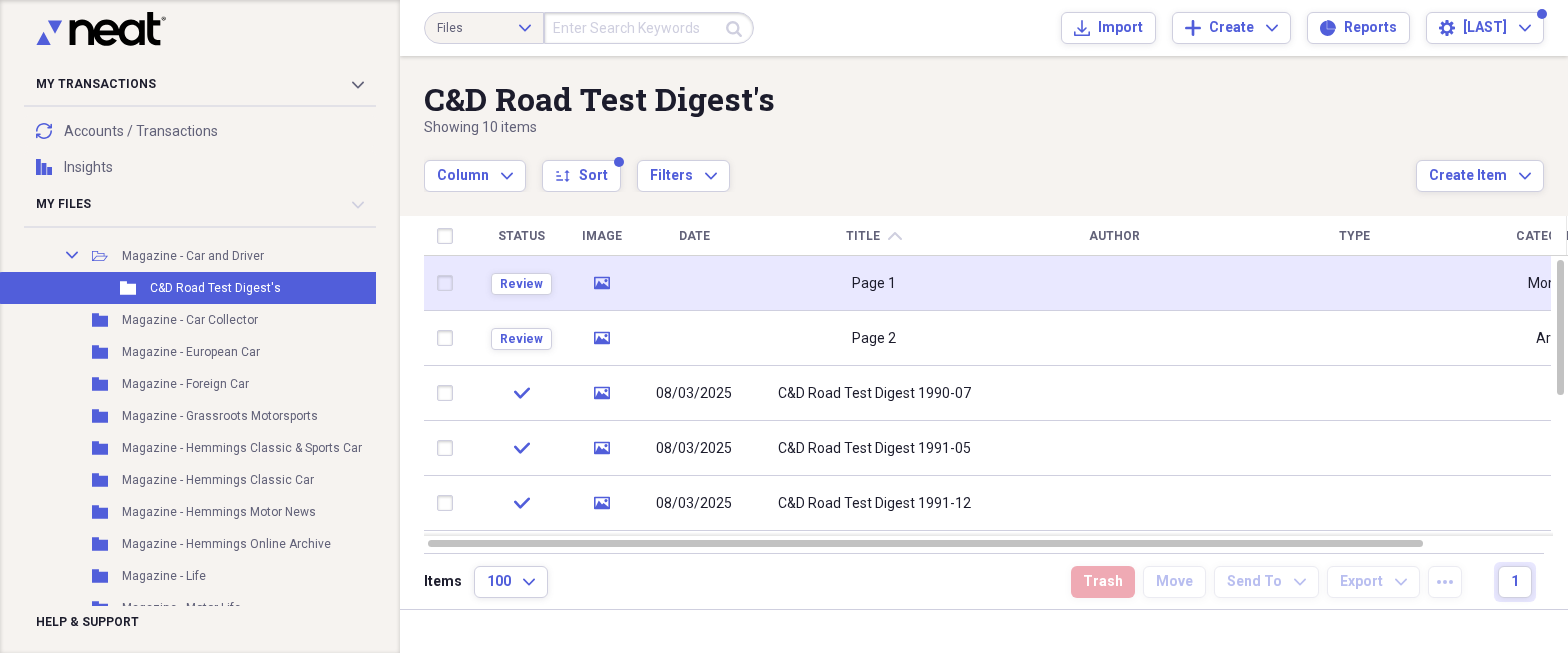 click at bounding box center (449, 283) 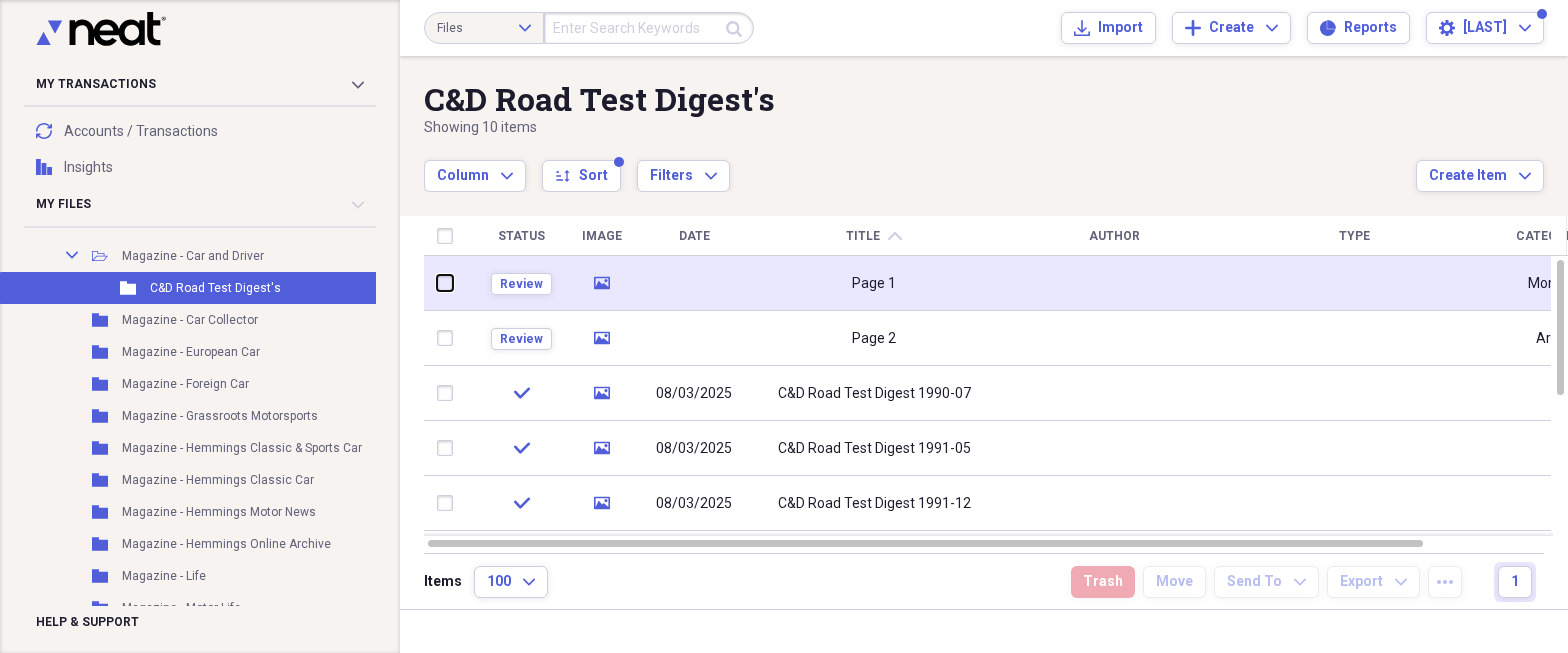 click at bounding box center [437, 283] 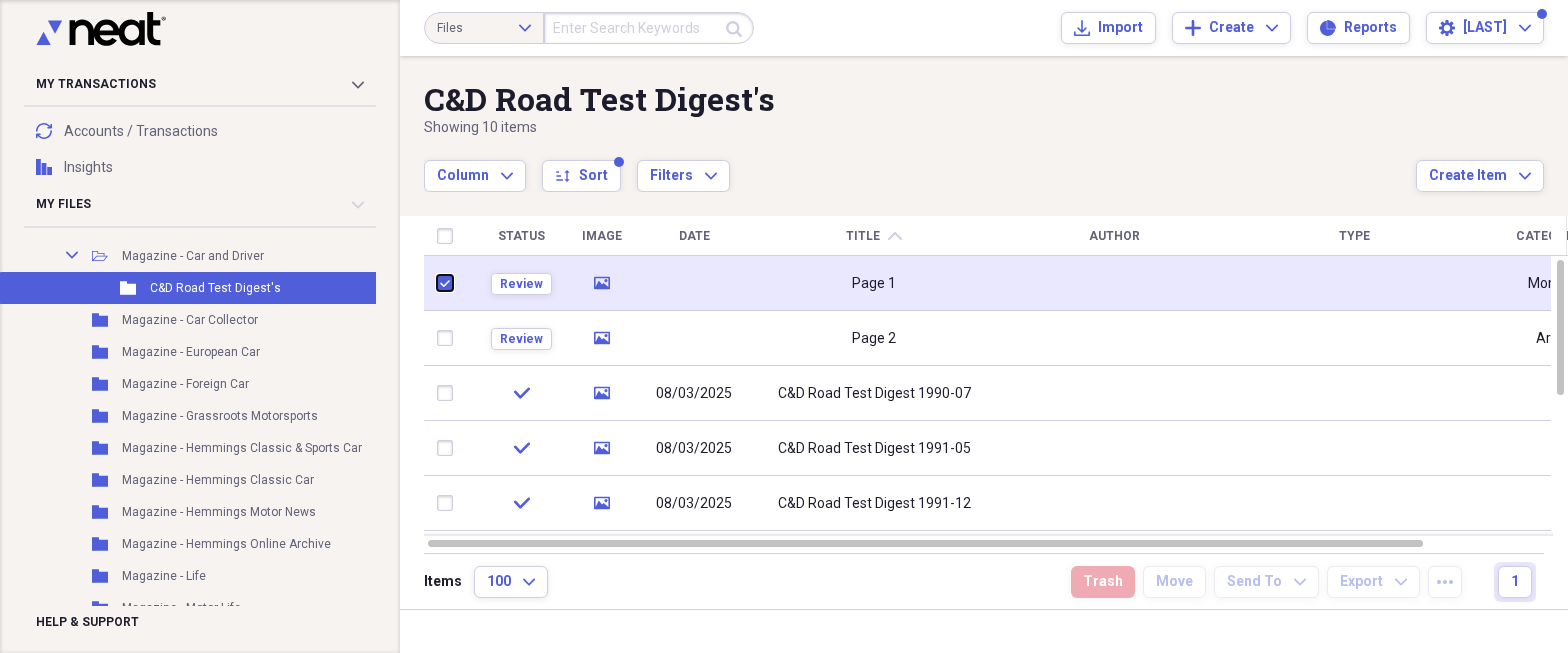 checkbox on "true" 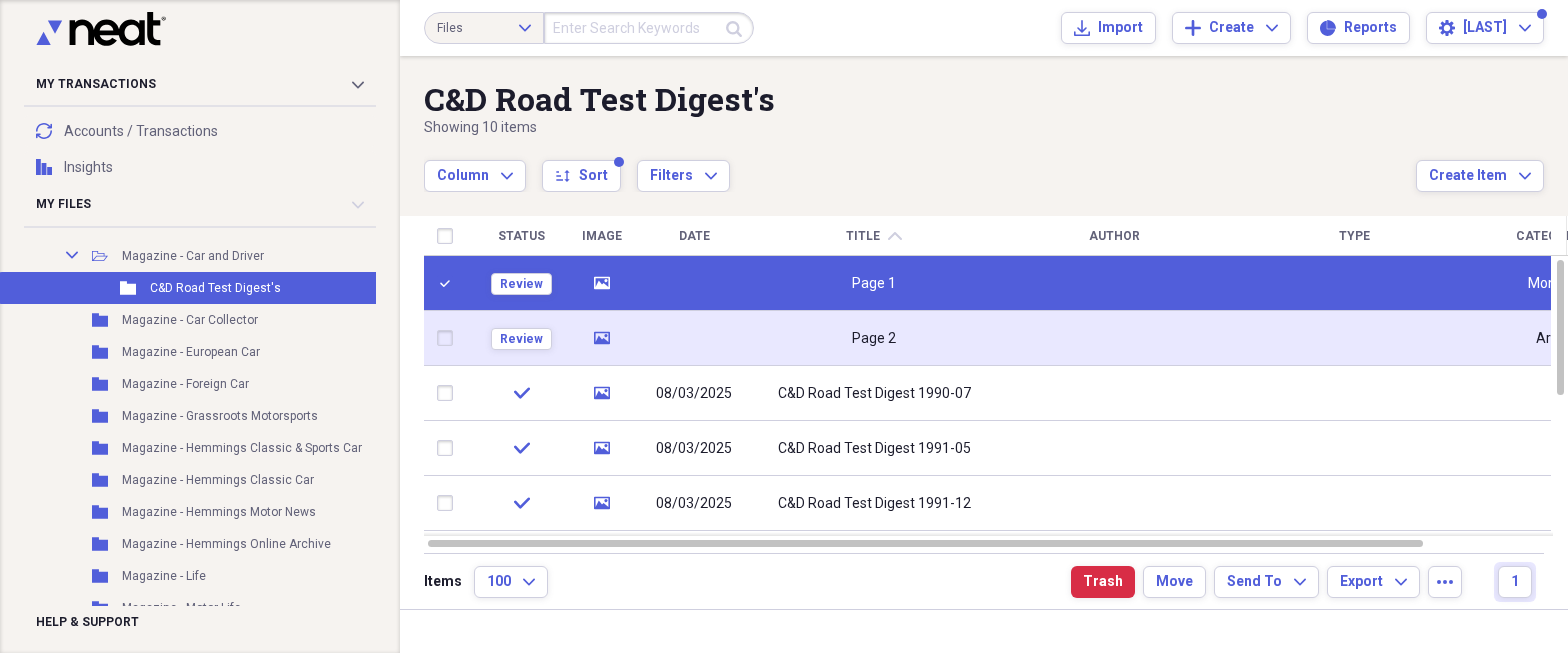 click at bounding box center [449, 338] 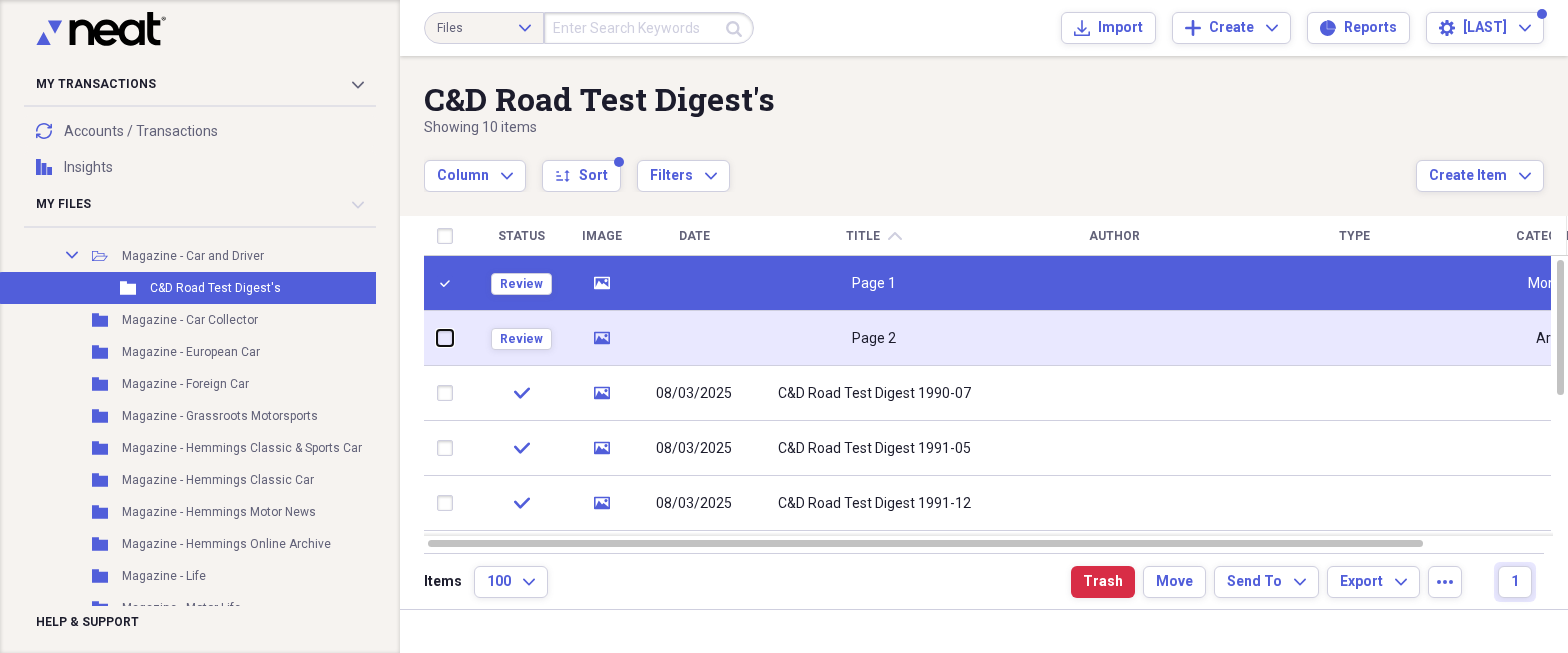 click at bounding box center [437, 338] 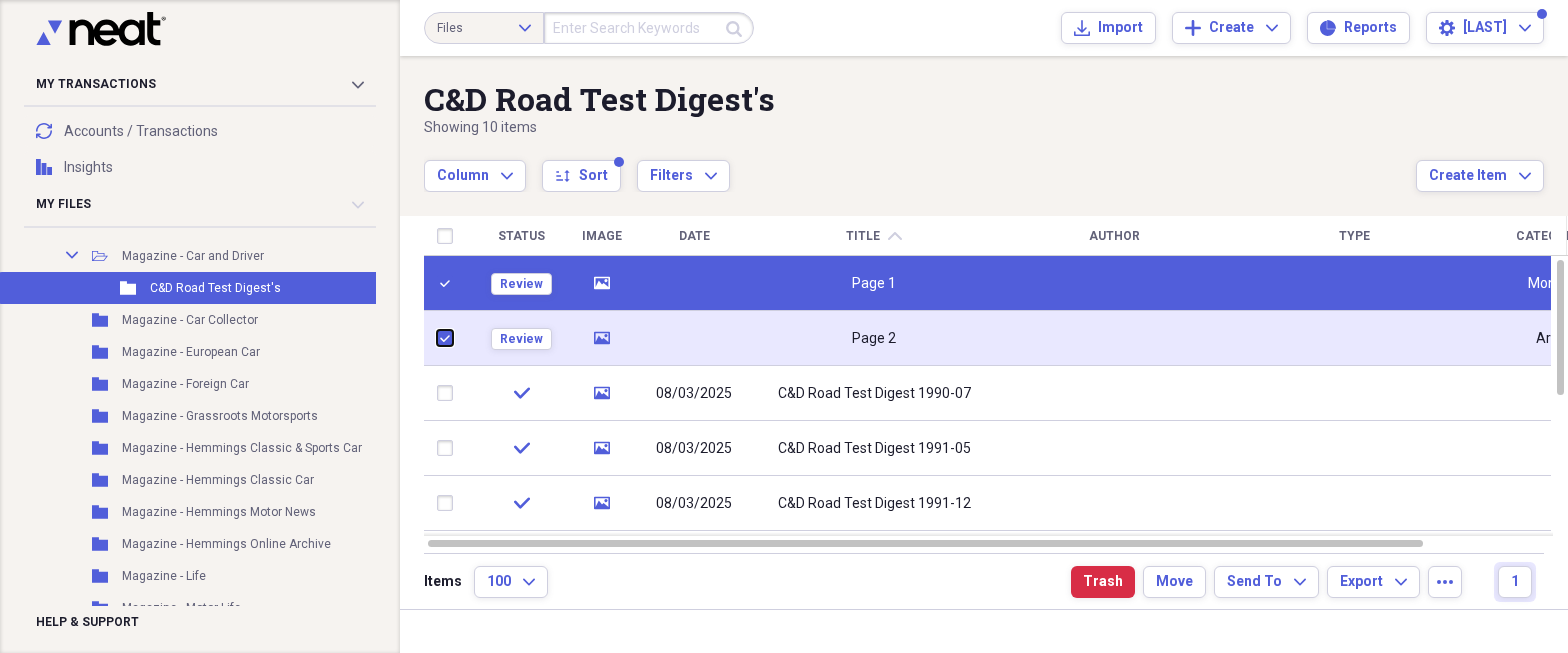checkbox on "true" 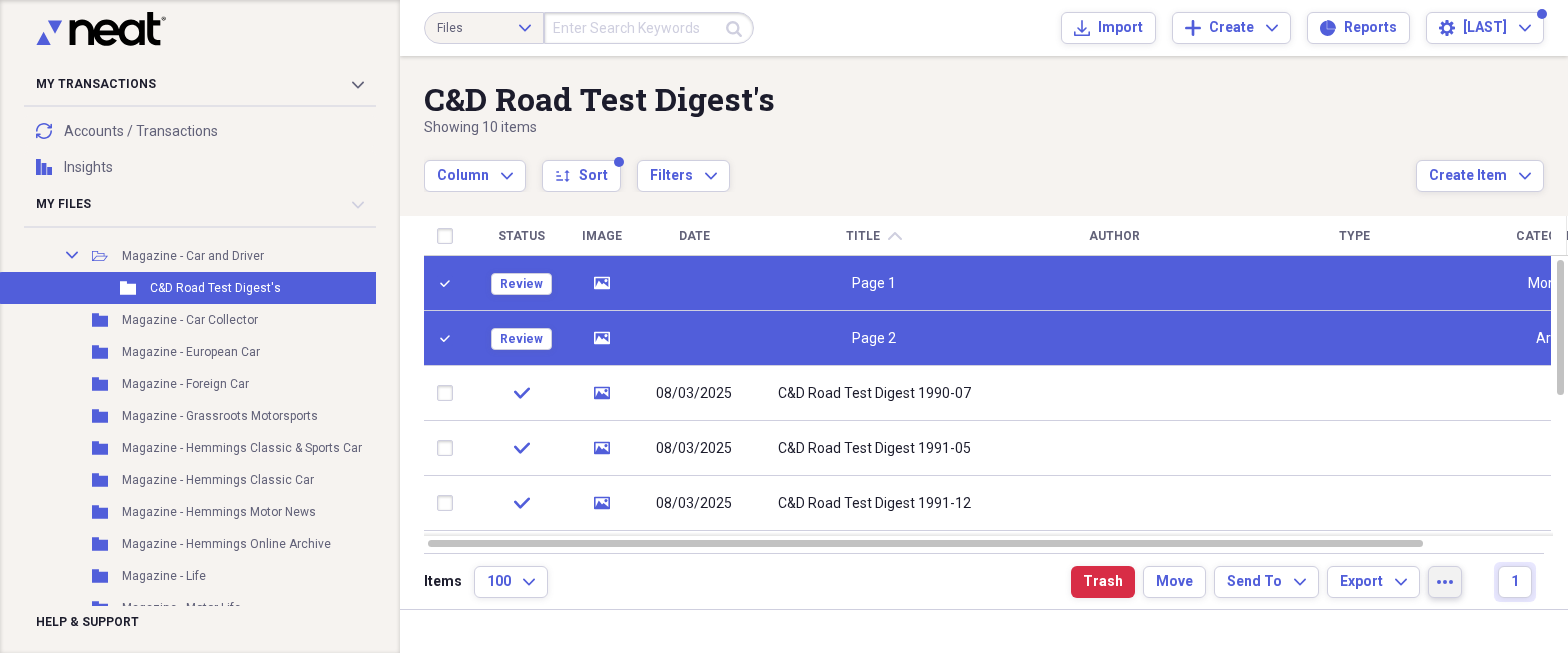 click on "more" 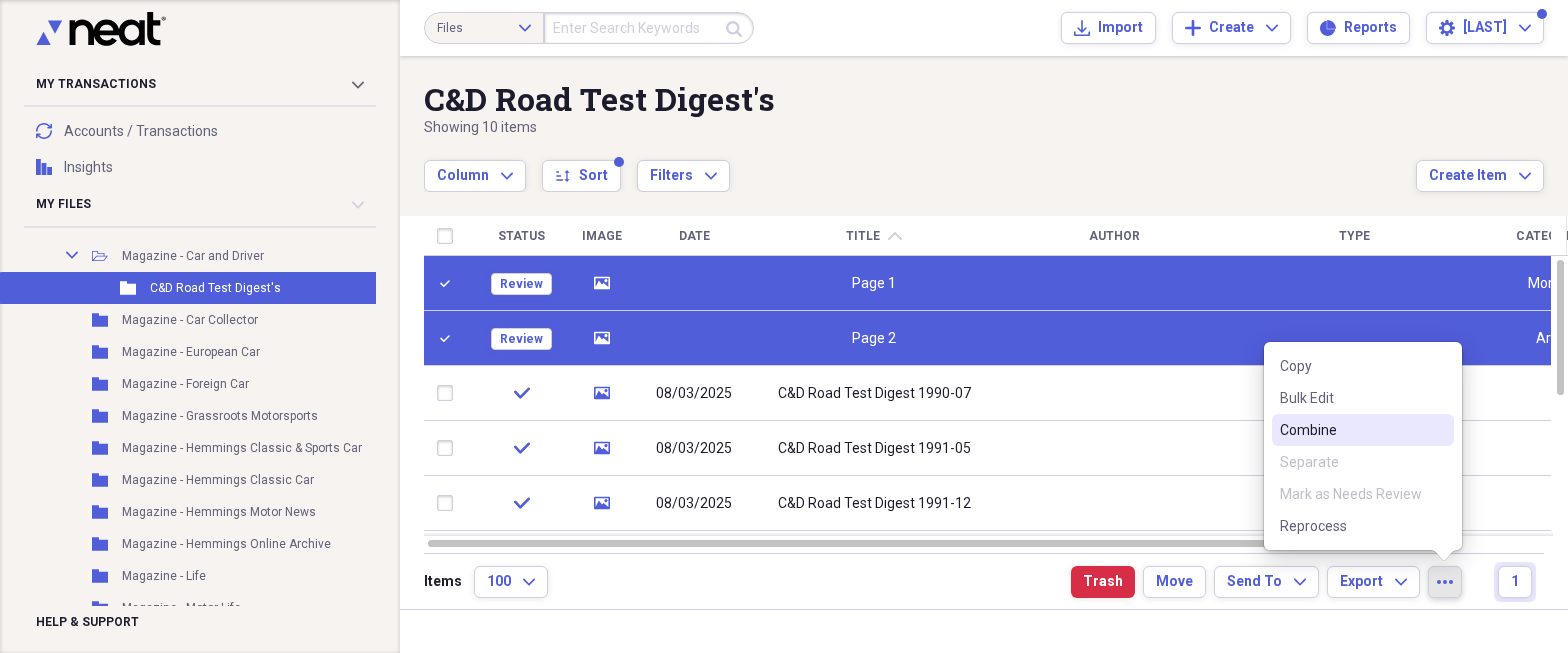 click on "Combine" at bounding box center [1351, 430] 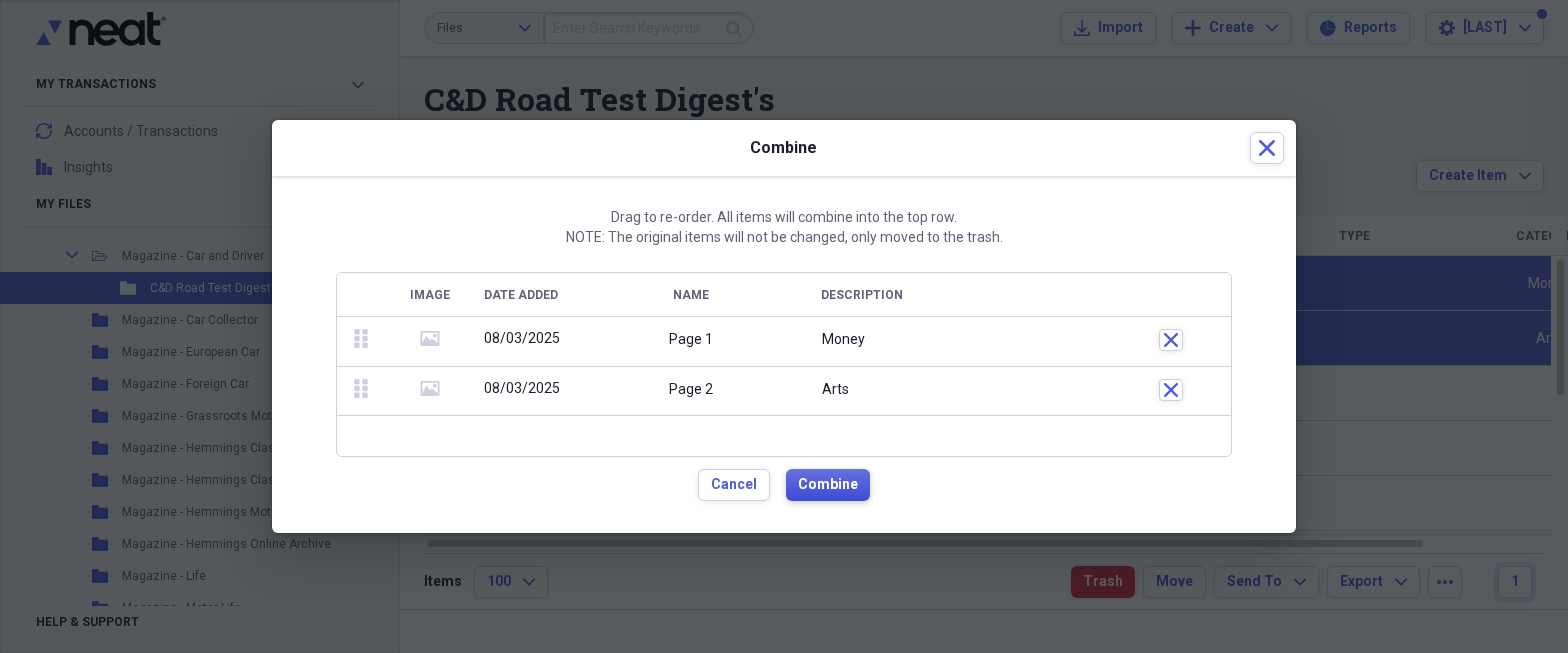 click on "Combine" at bounding box center (828, 485) 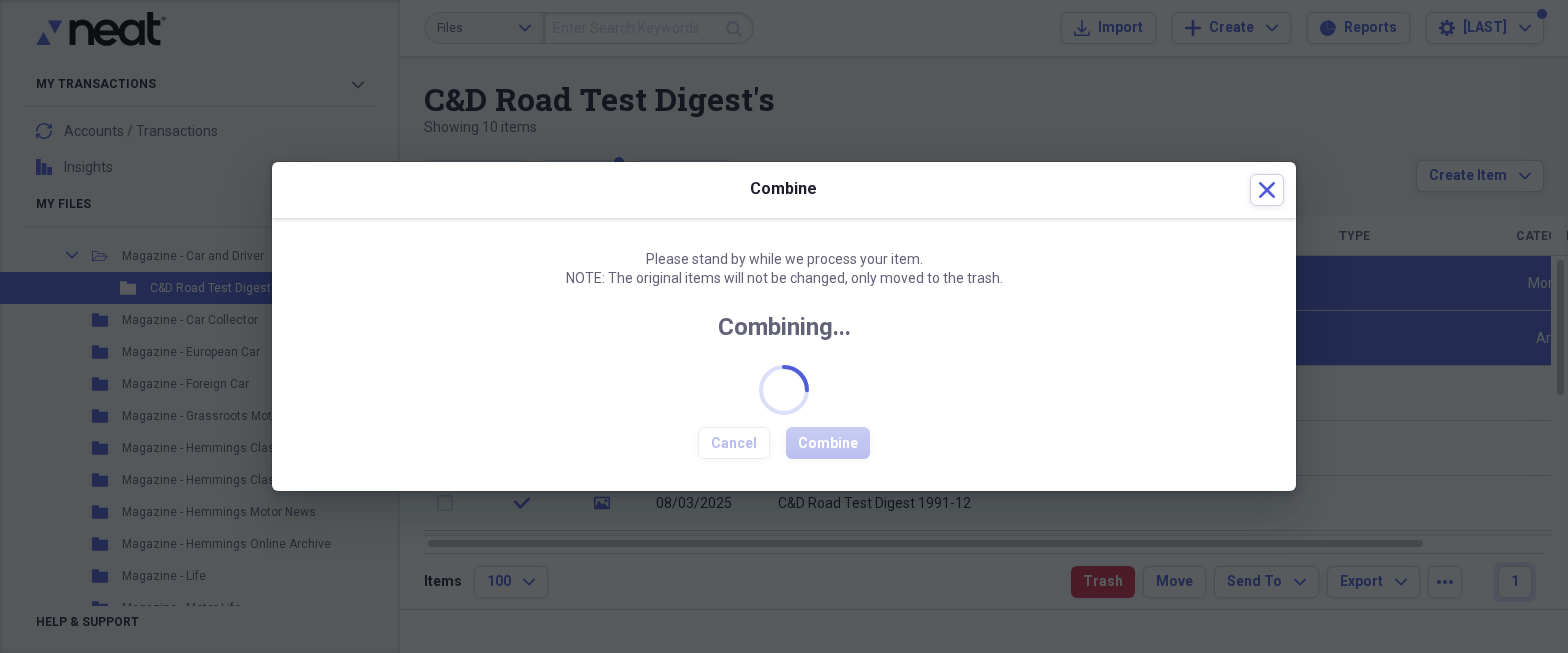 checkbox on "false" 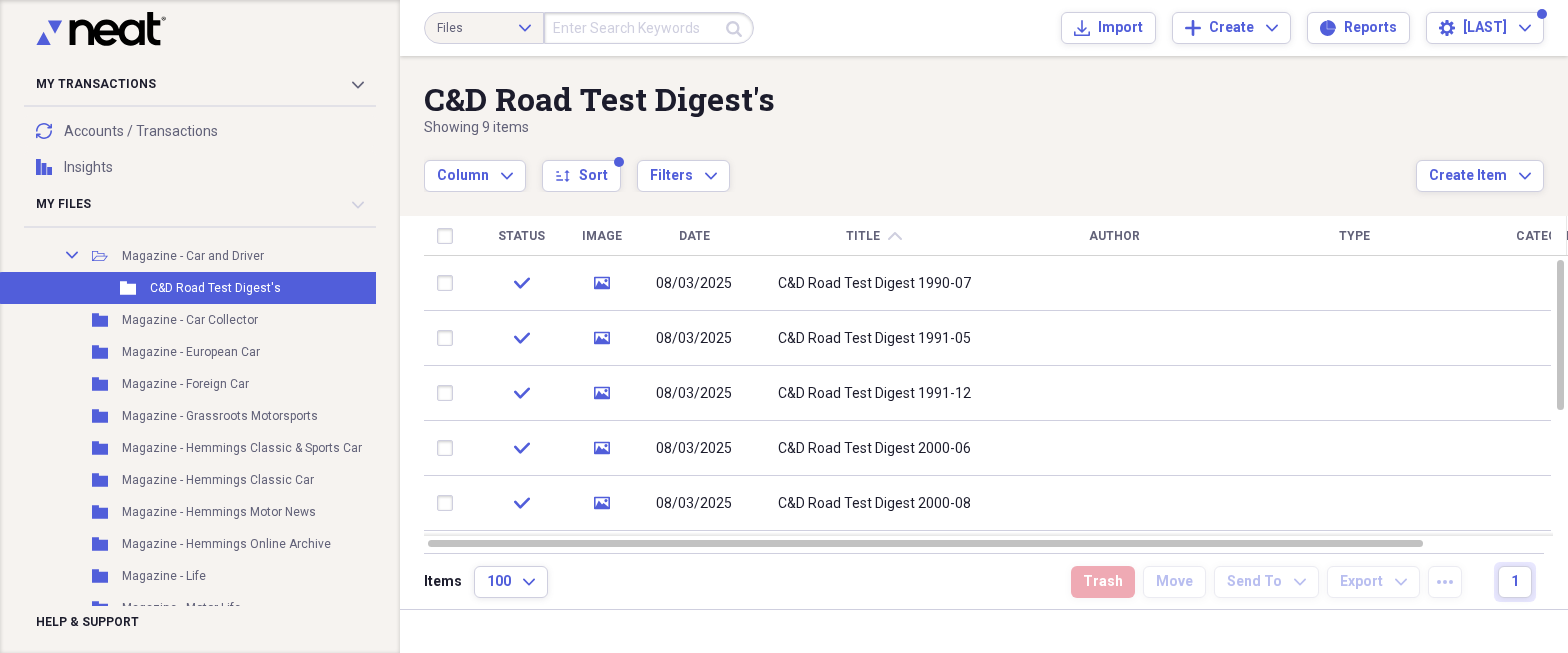 click on "chevron-up" 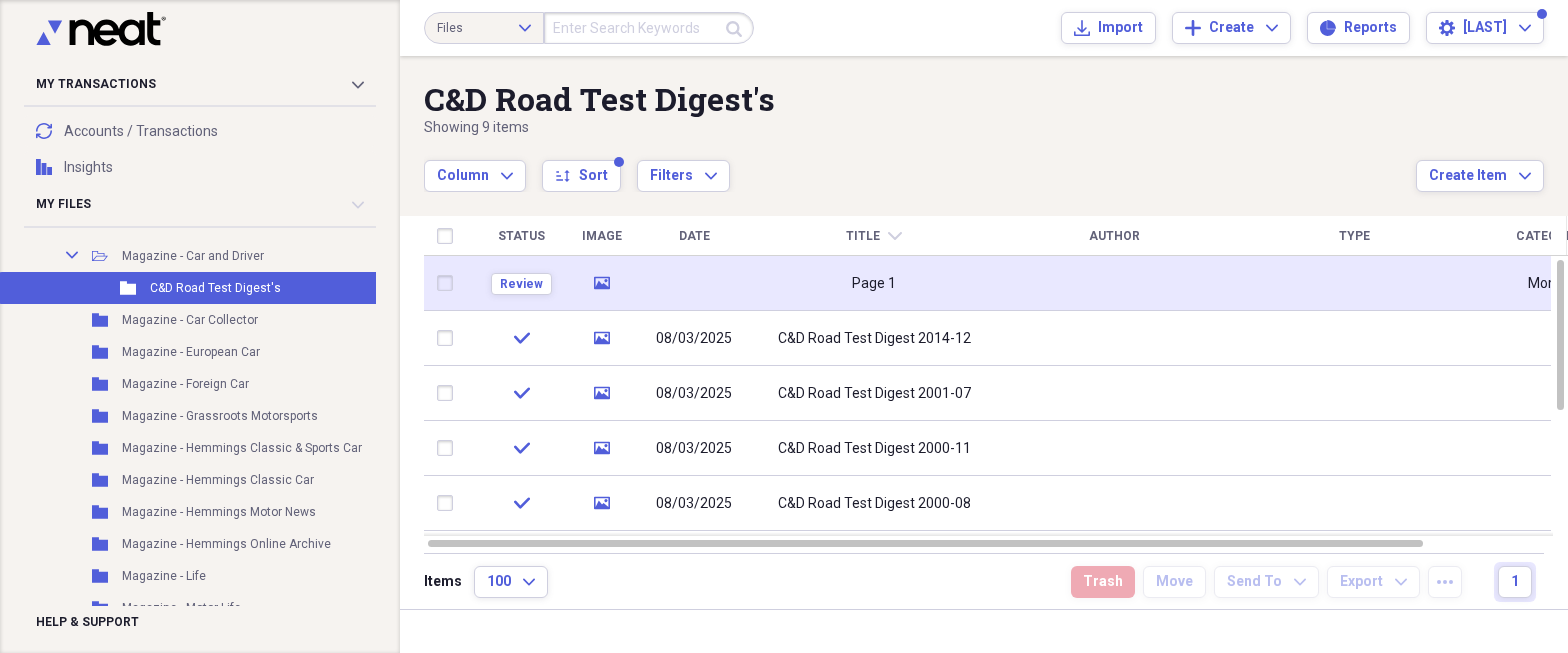 click on "Page 1" at bounding box center [874, 283] 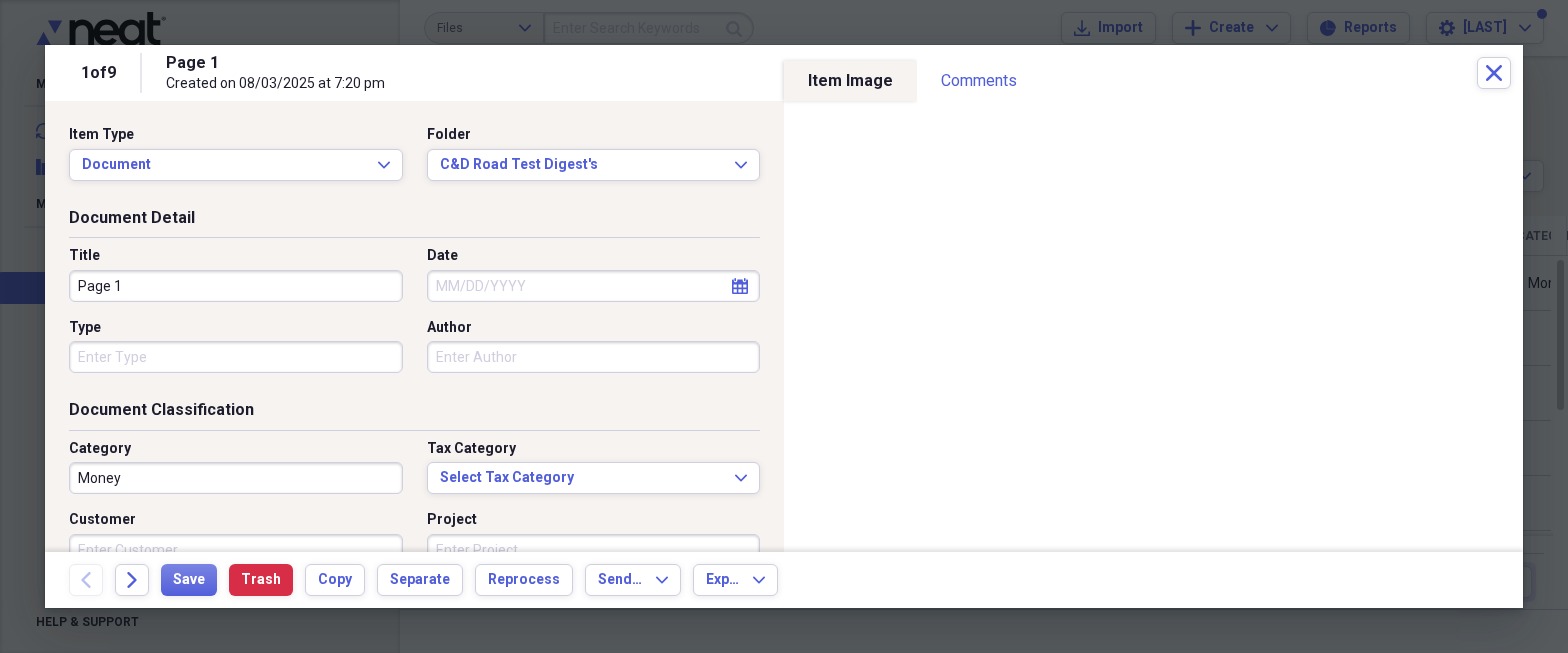 click on "Page 1" at bounding box center [236, 286] 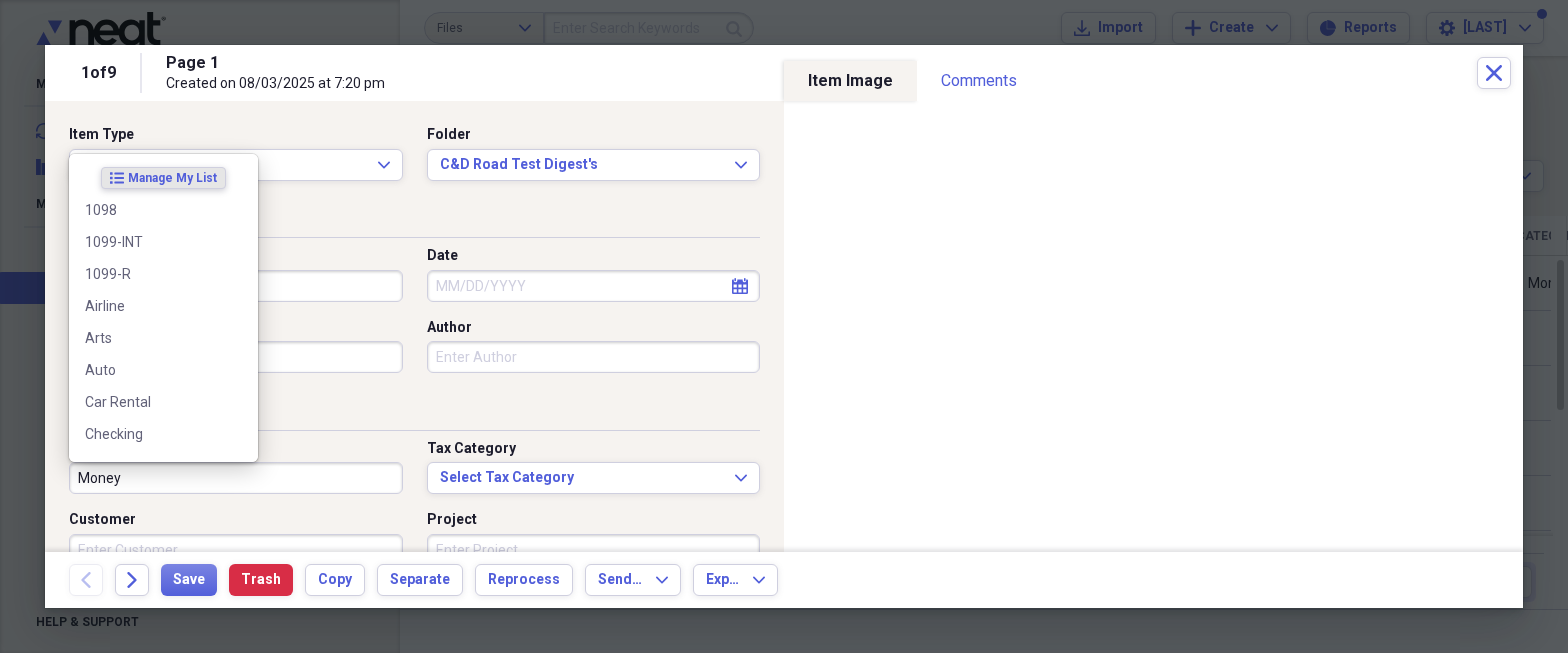 click on "Money" at bounding box center (236, 478) 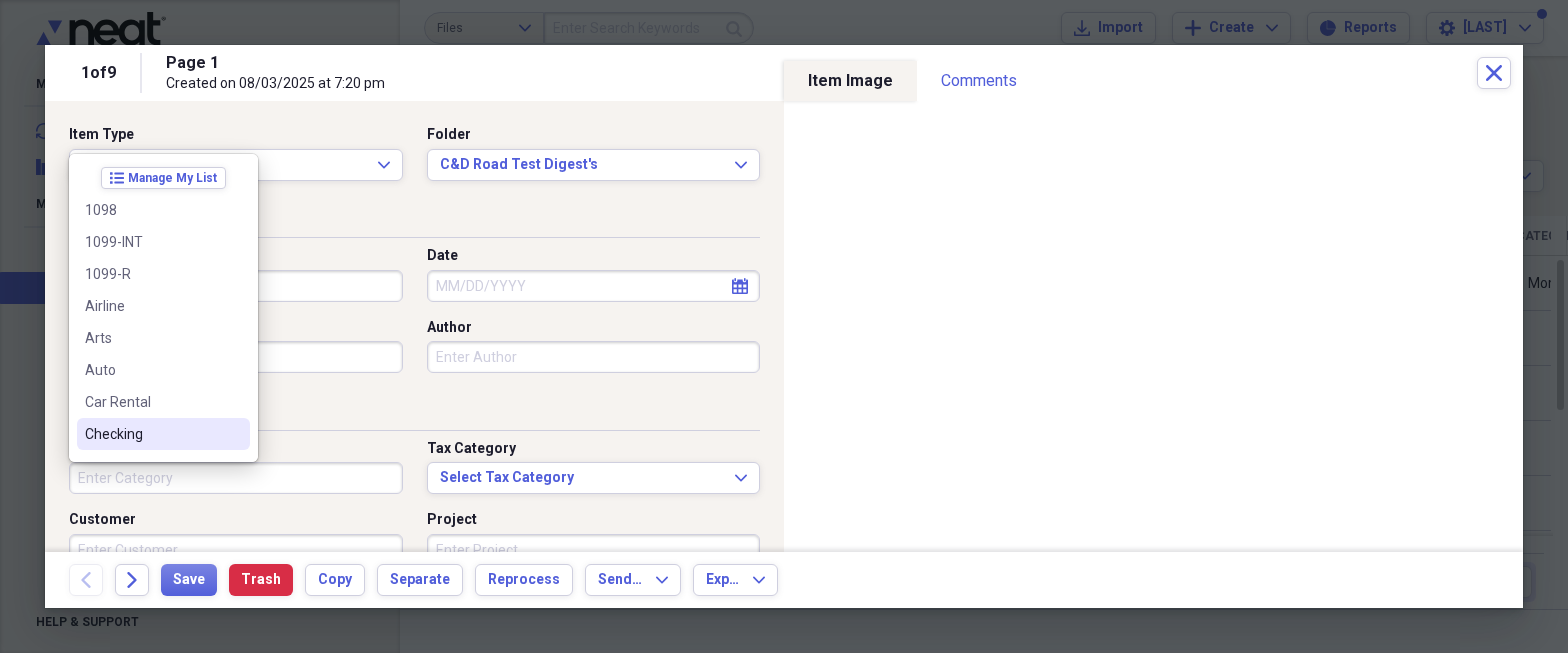 type 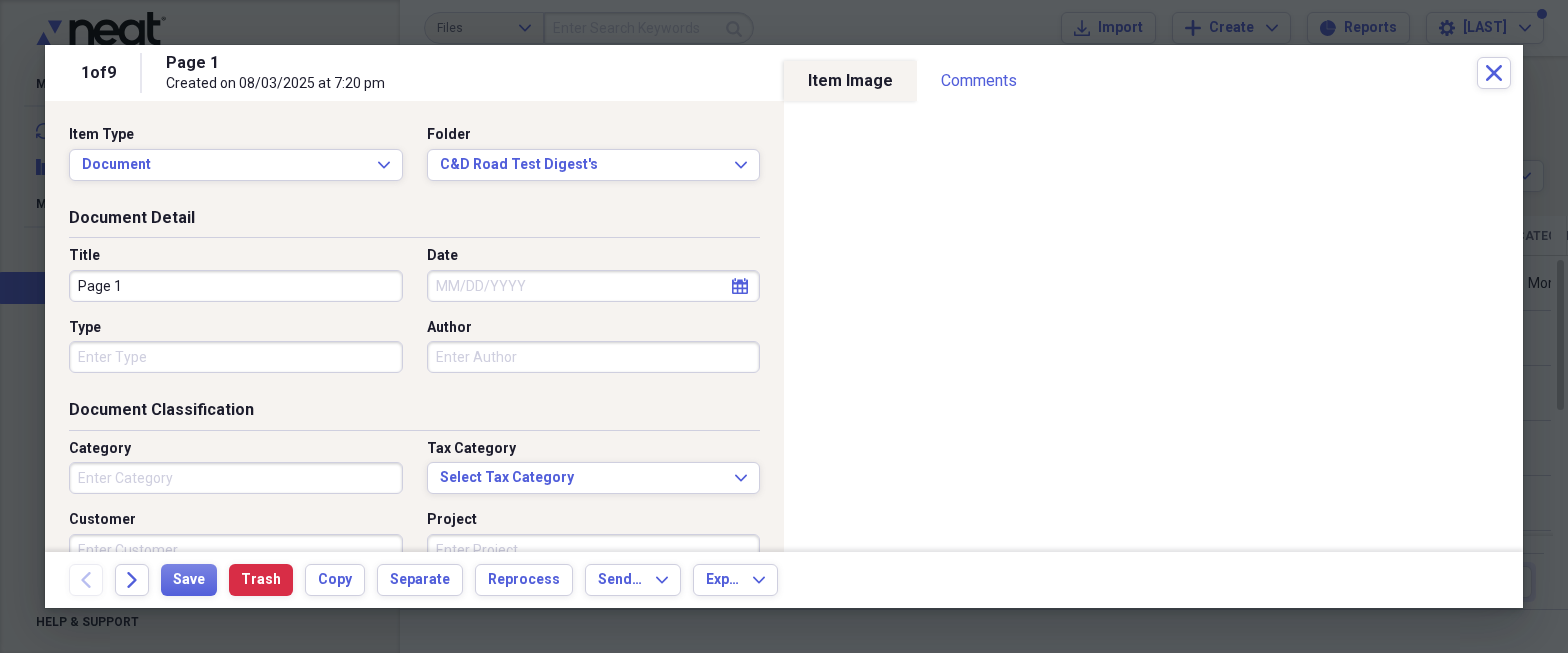 click on "calendar" 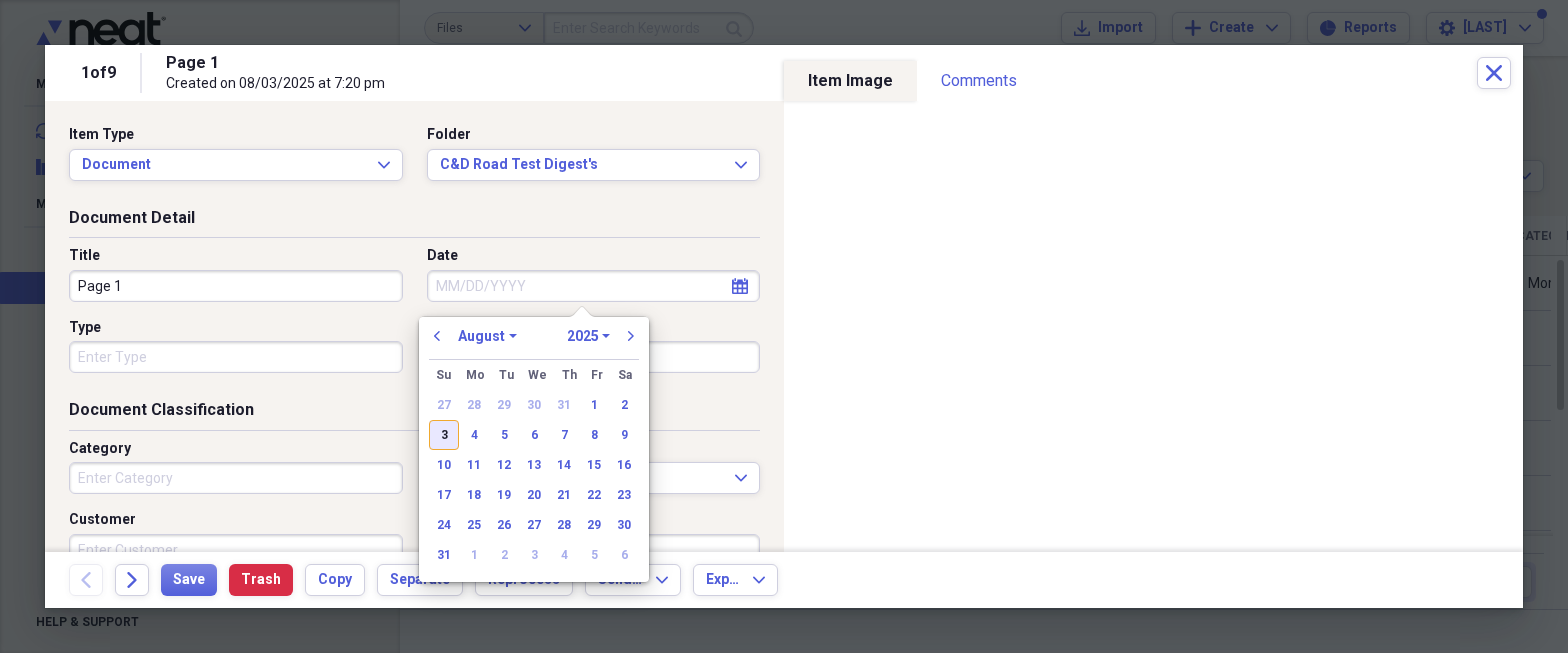 click on "3" at bounding box center (444, 435) 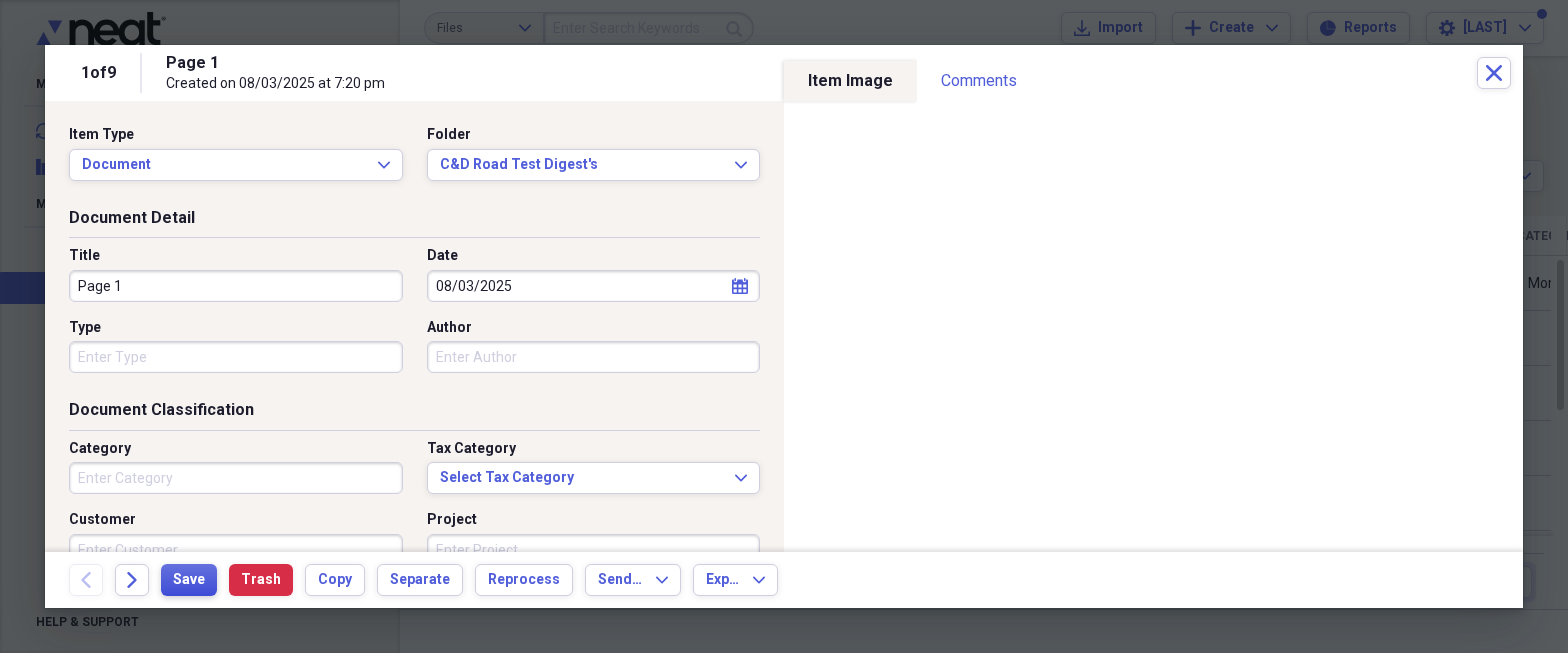 click on "Save" at bounding box center [189, 580] 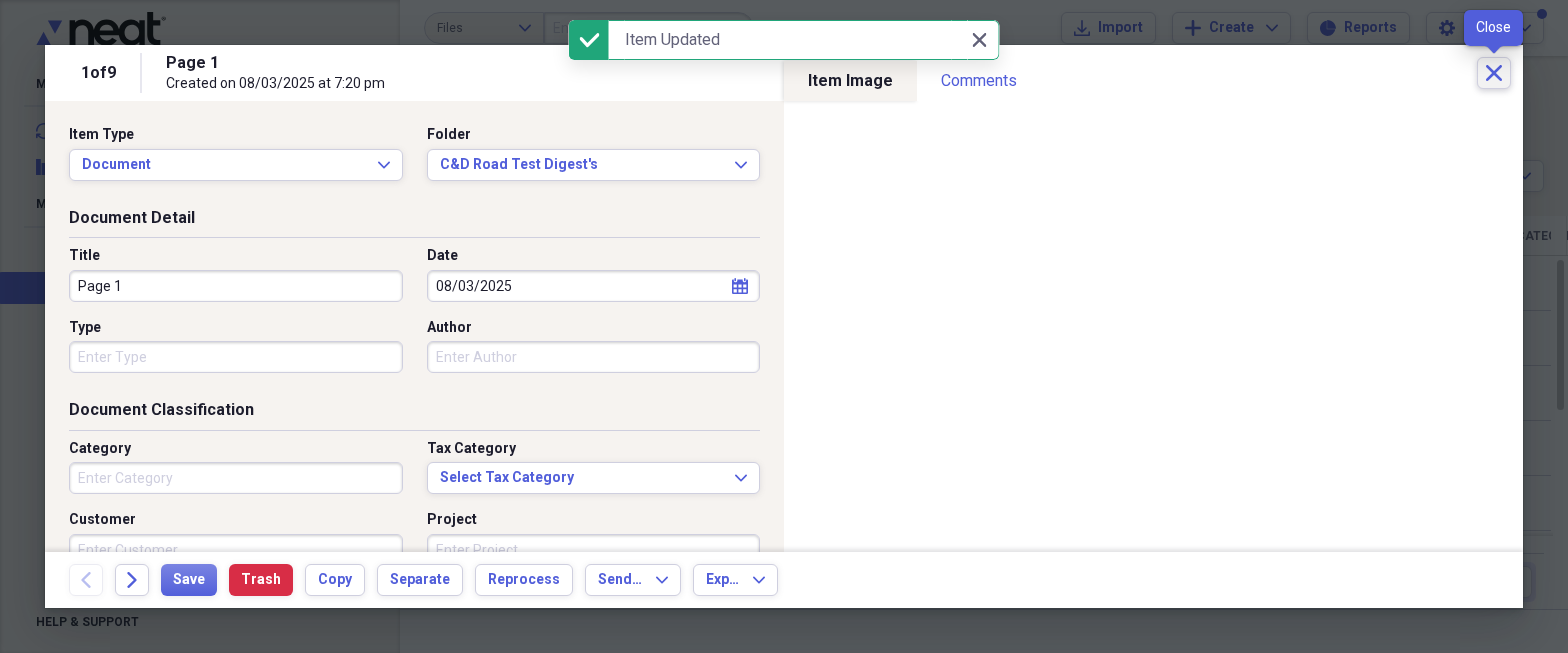 click on "Close" 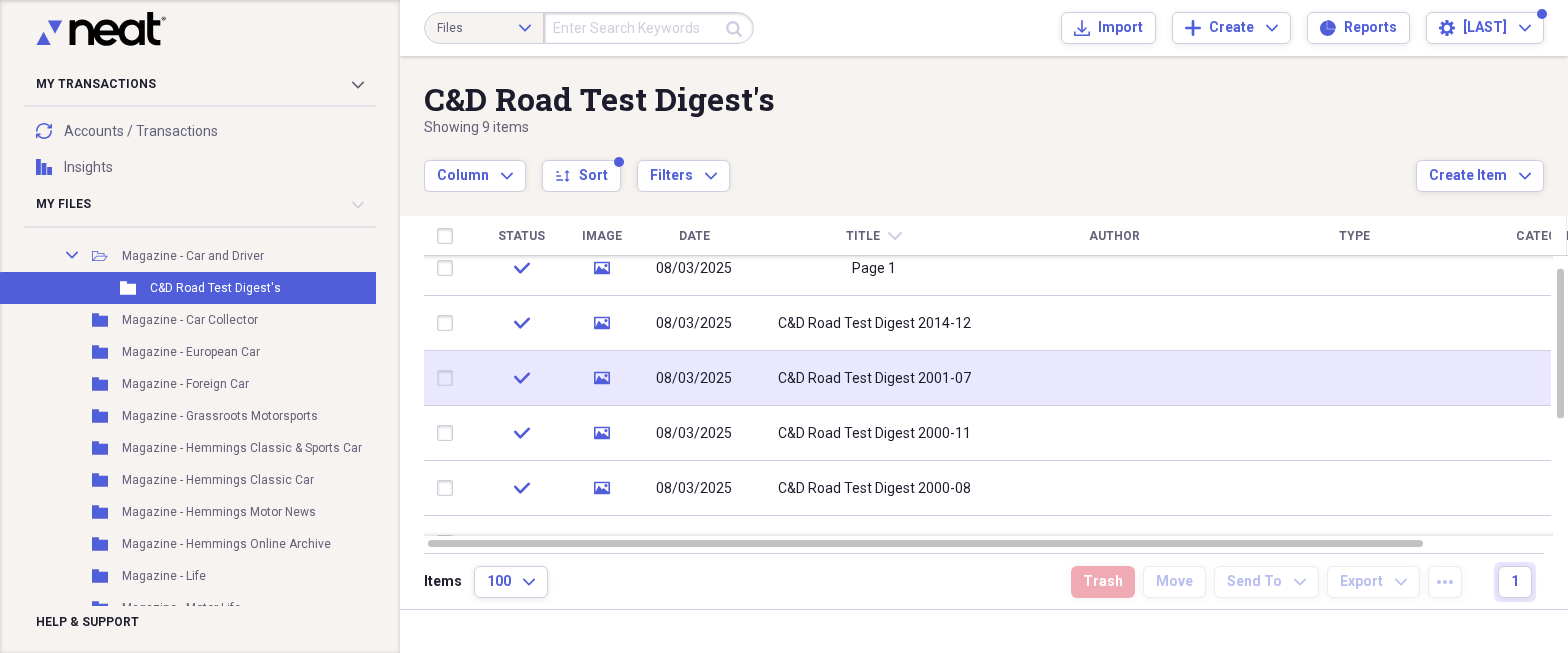 click on "C&D Road Test Digest 2001-07" at bounding box center [874, 379] 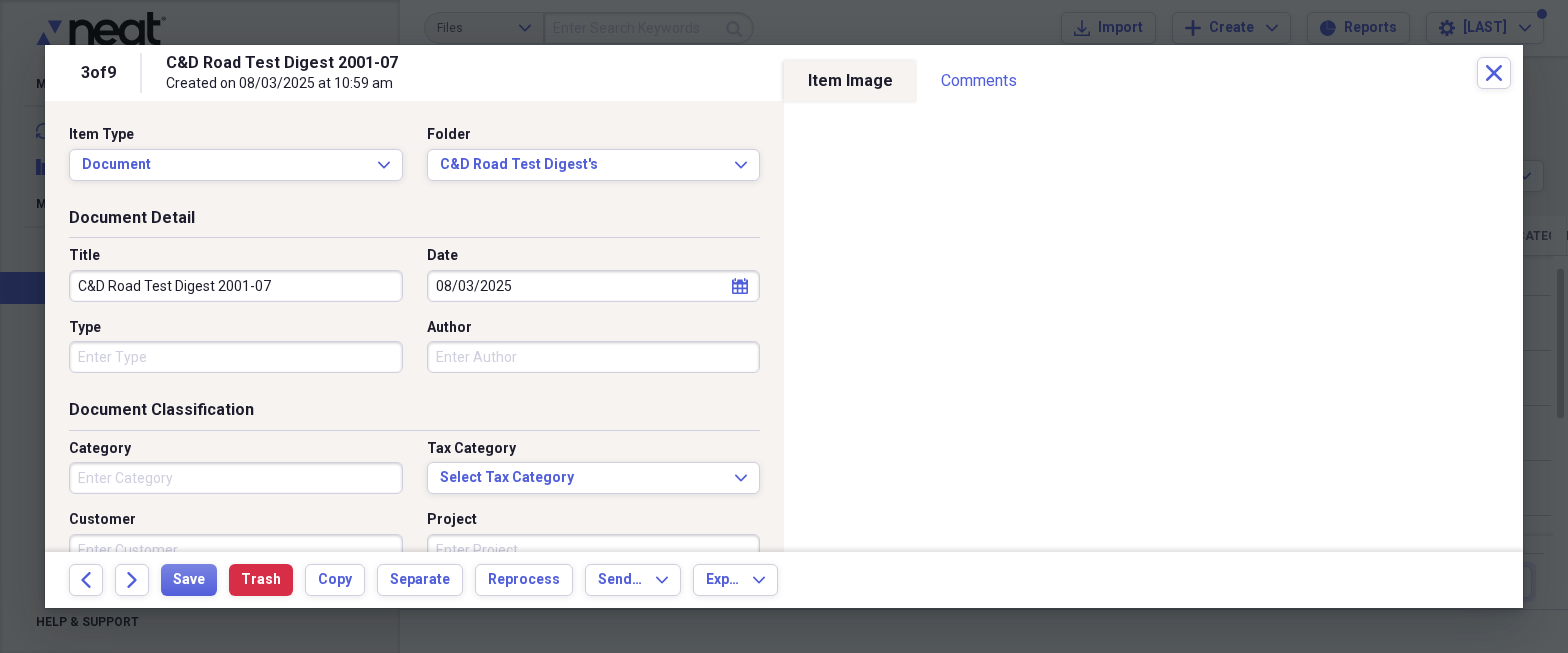 drag, startPoint x: 279, startPoint y: 289, endPoint x: 64, endPoint y: 284, distance: 215.05814 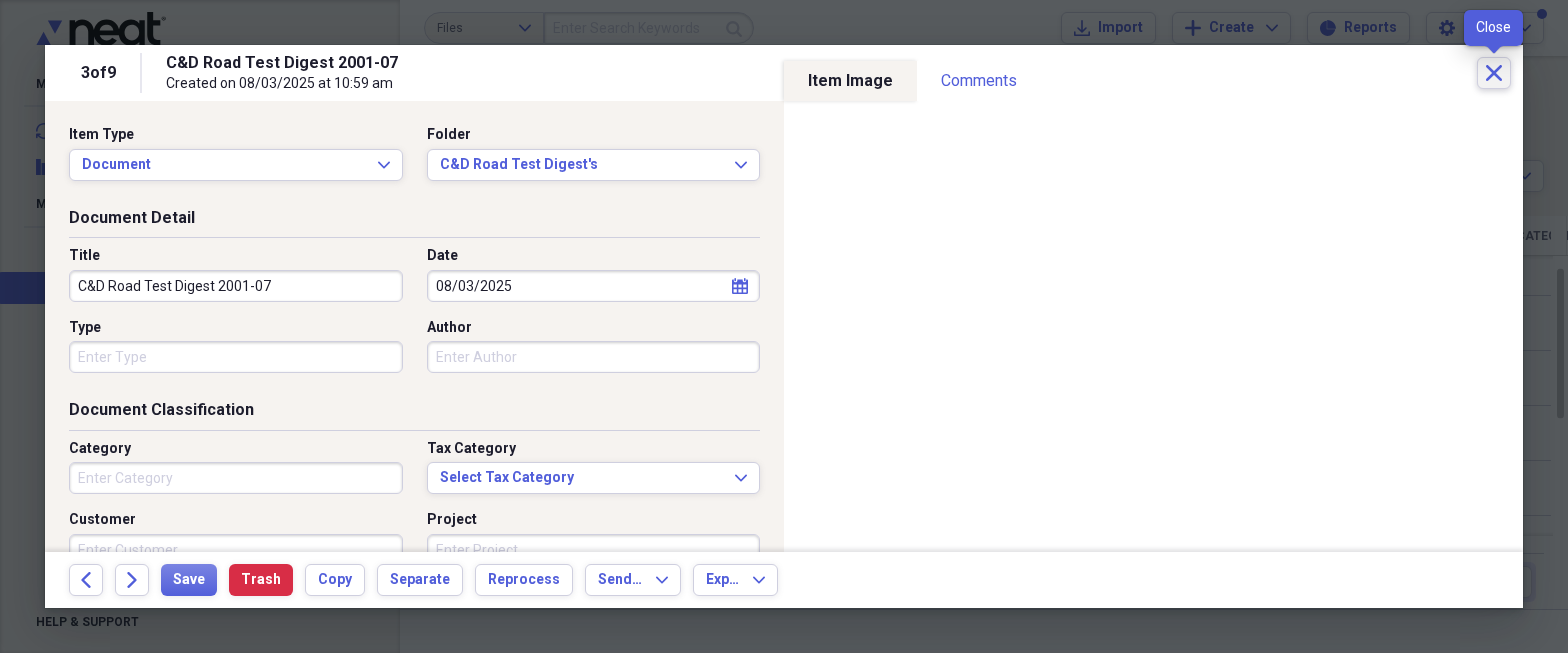 click 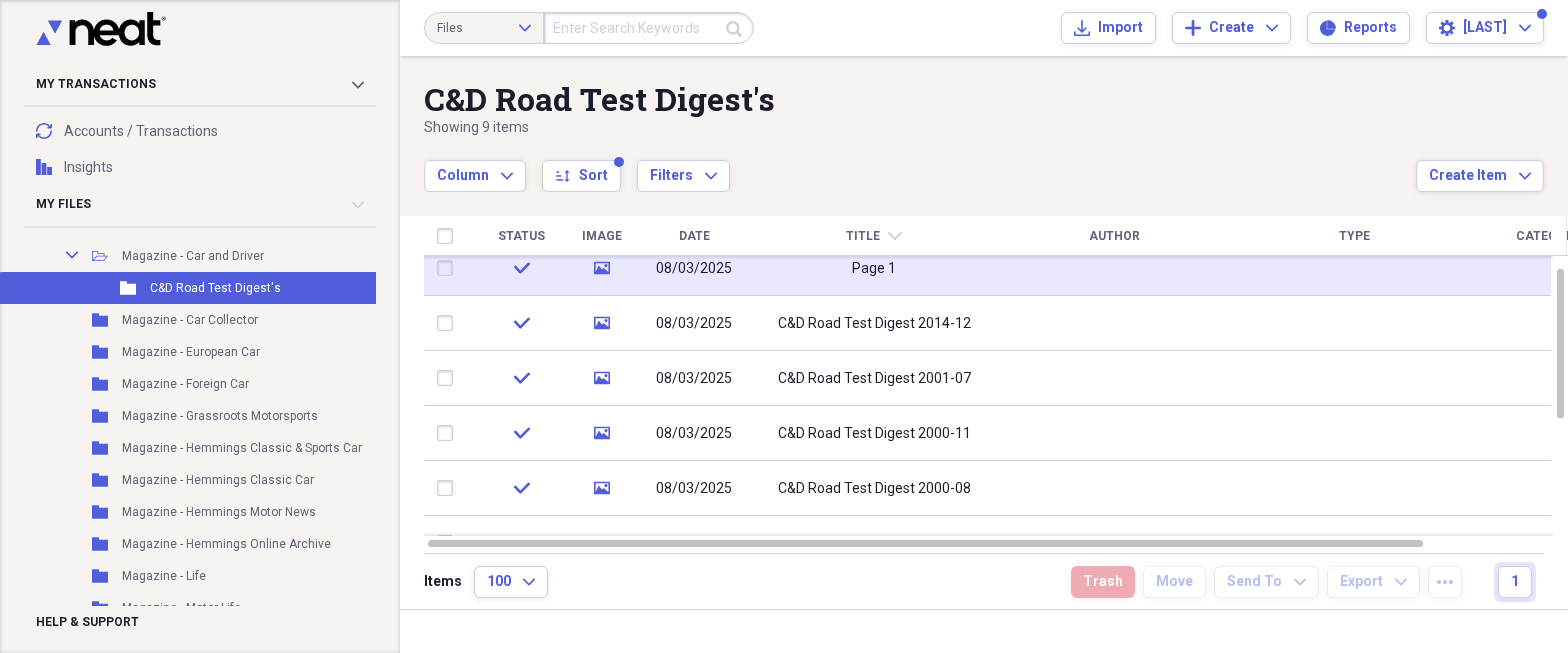 click on "Page 1" at bounding box center [874, 269] 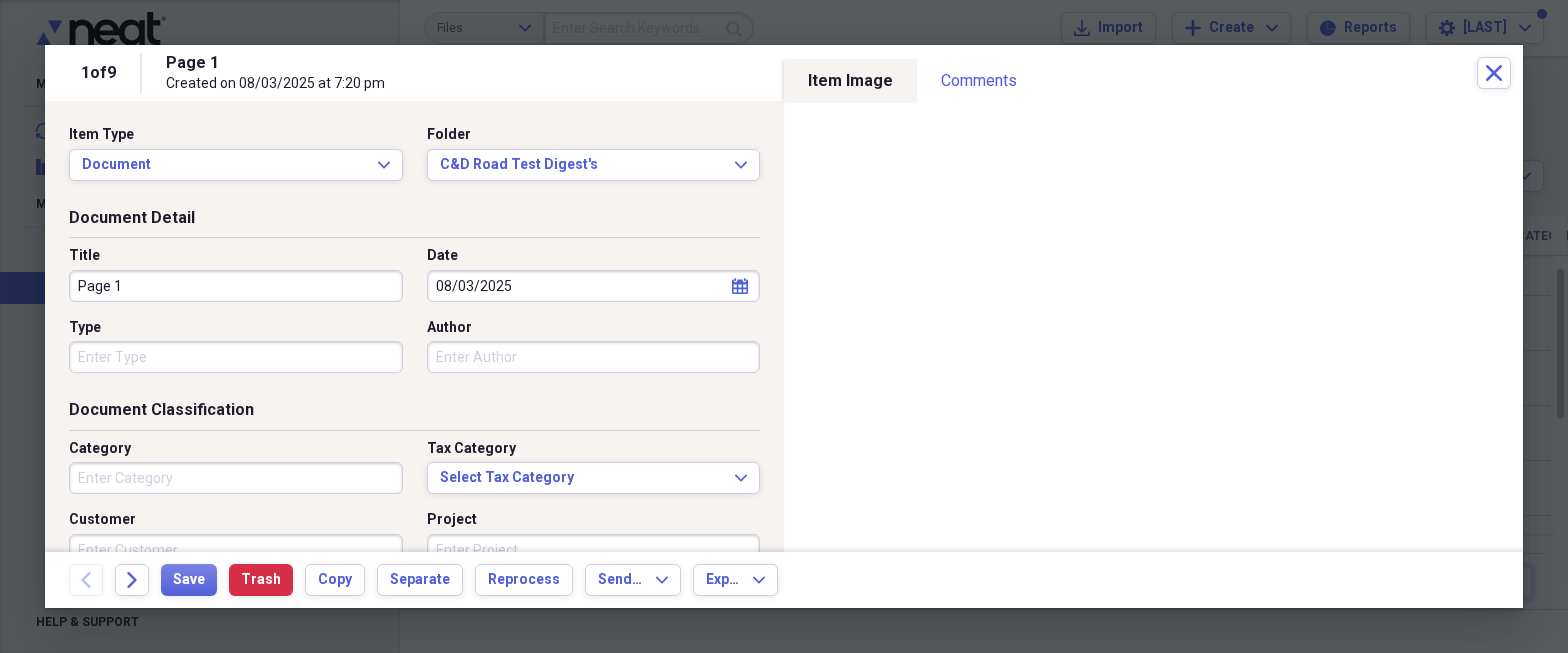 drag, startPoint x: 135, startPoint y: 285, endPoint x: 77, endPoint y: 282, distance: 58.077534 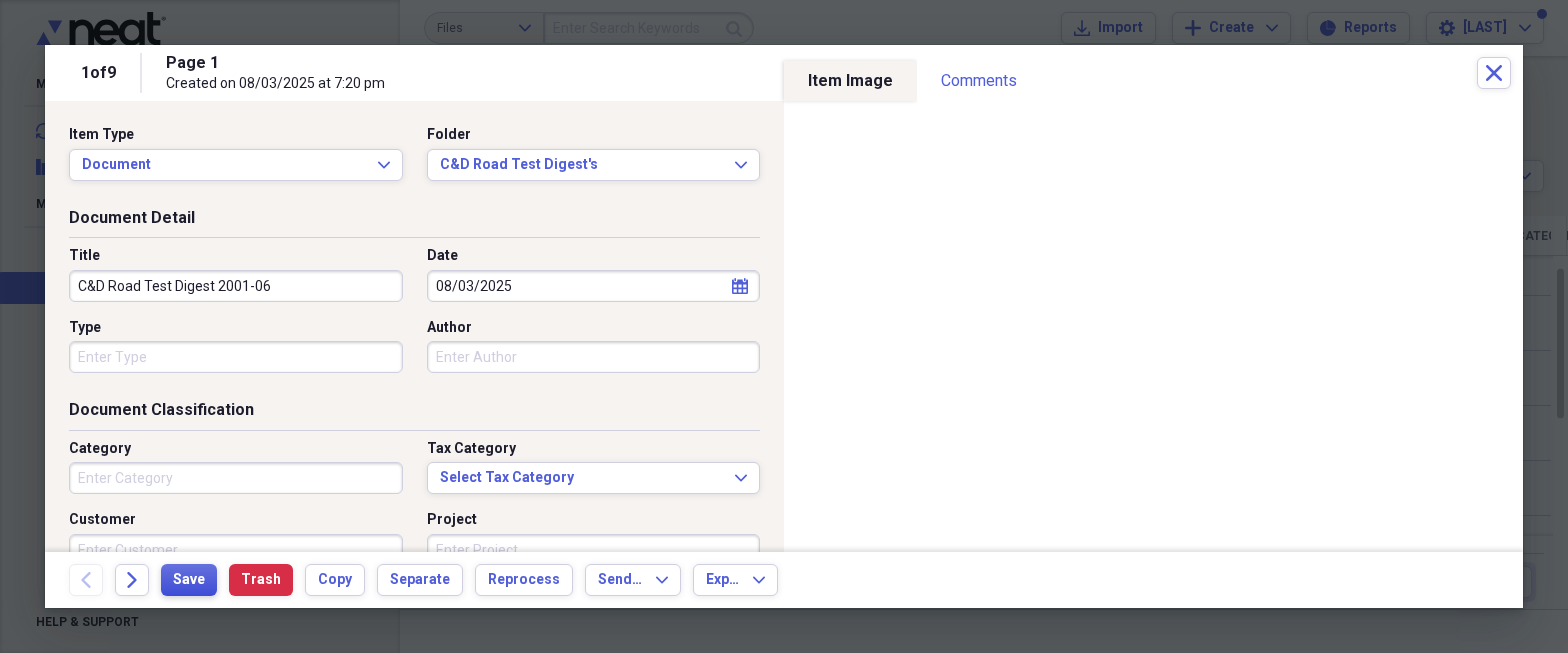 type on "C&D Road Test Digest 2001-06" 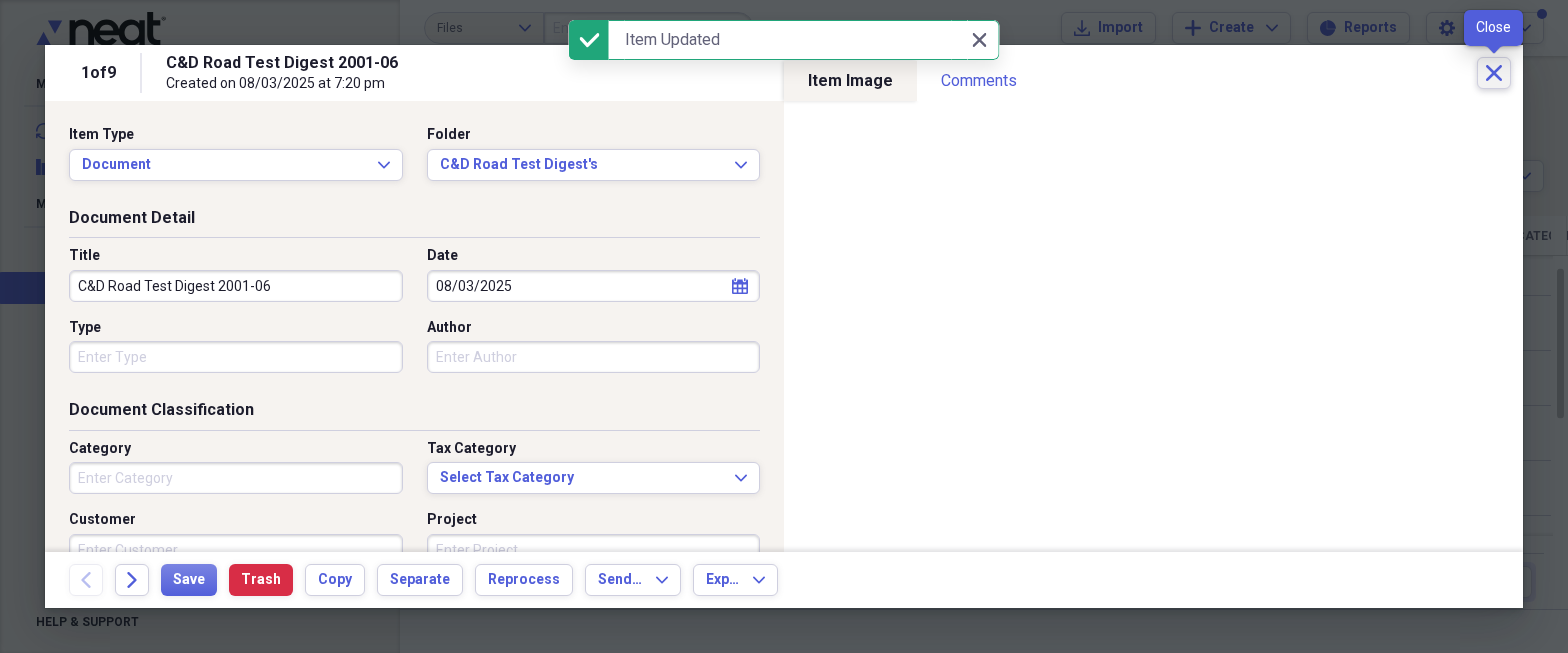 click 